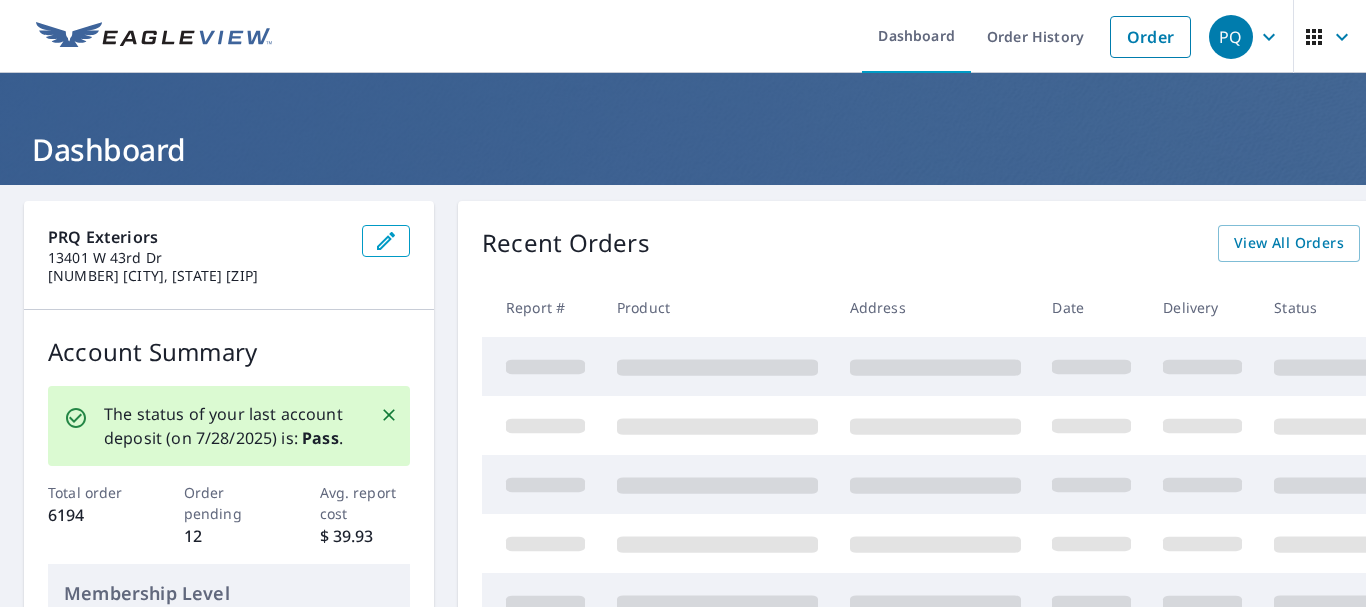 scroll, scrollTop: 0, scrollLeft: 0, axis: both 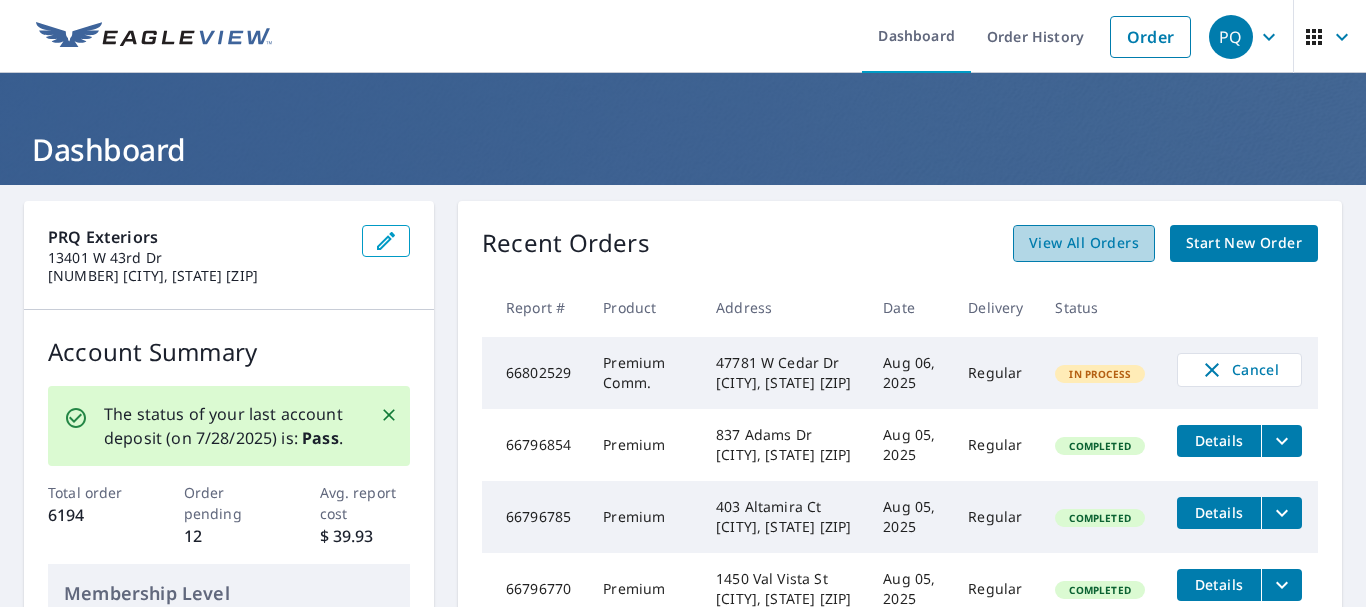 click on "View All Orders" at bounding box center (1084, 243) 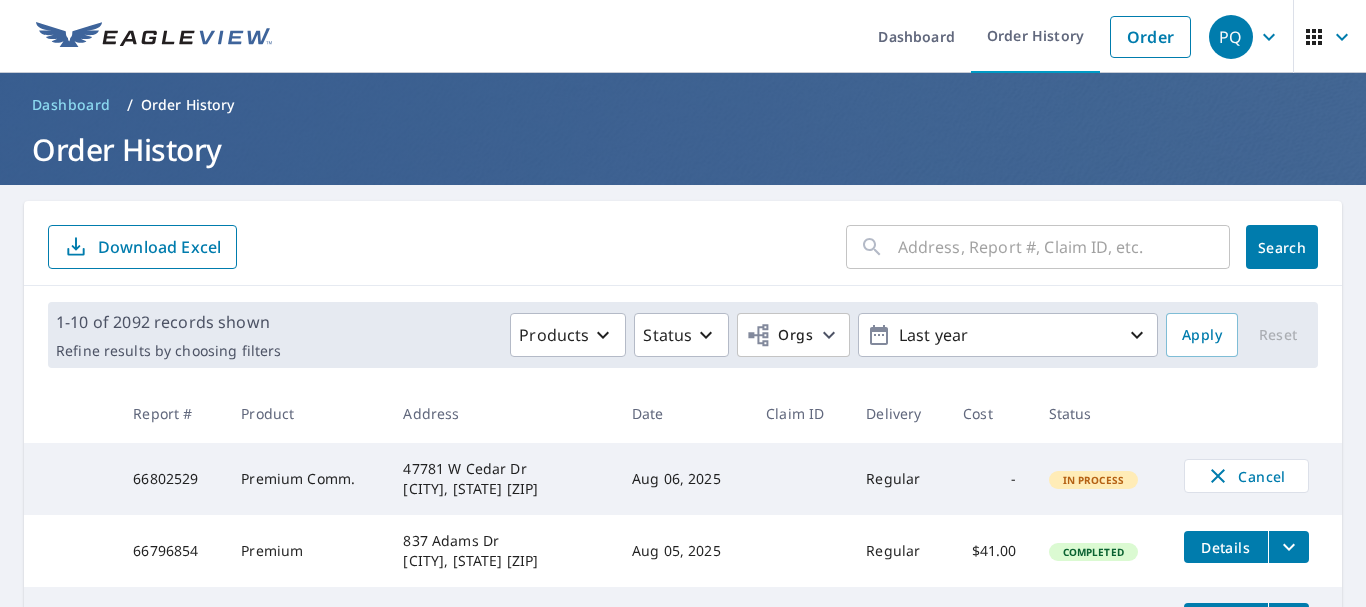 click at bounding box center (1064, 247) 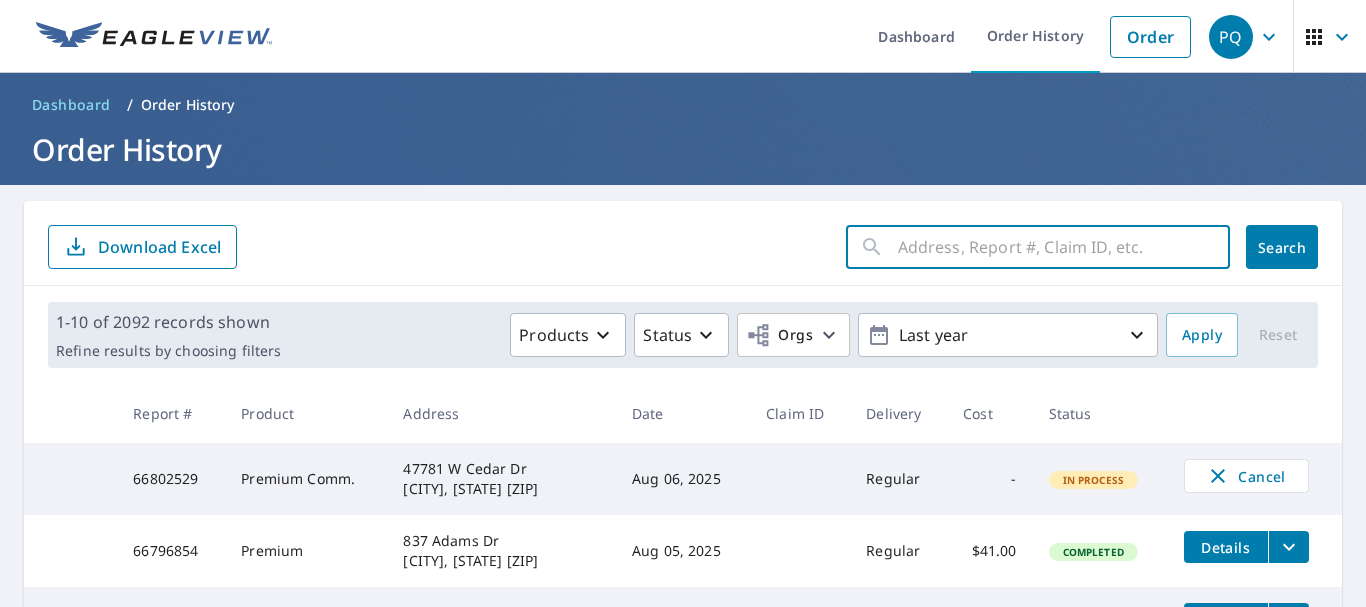 paste on "629 Carlsbad" 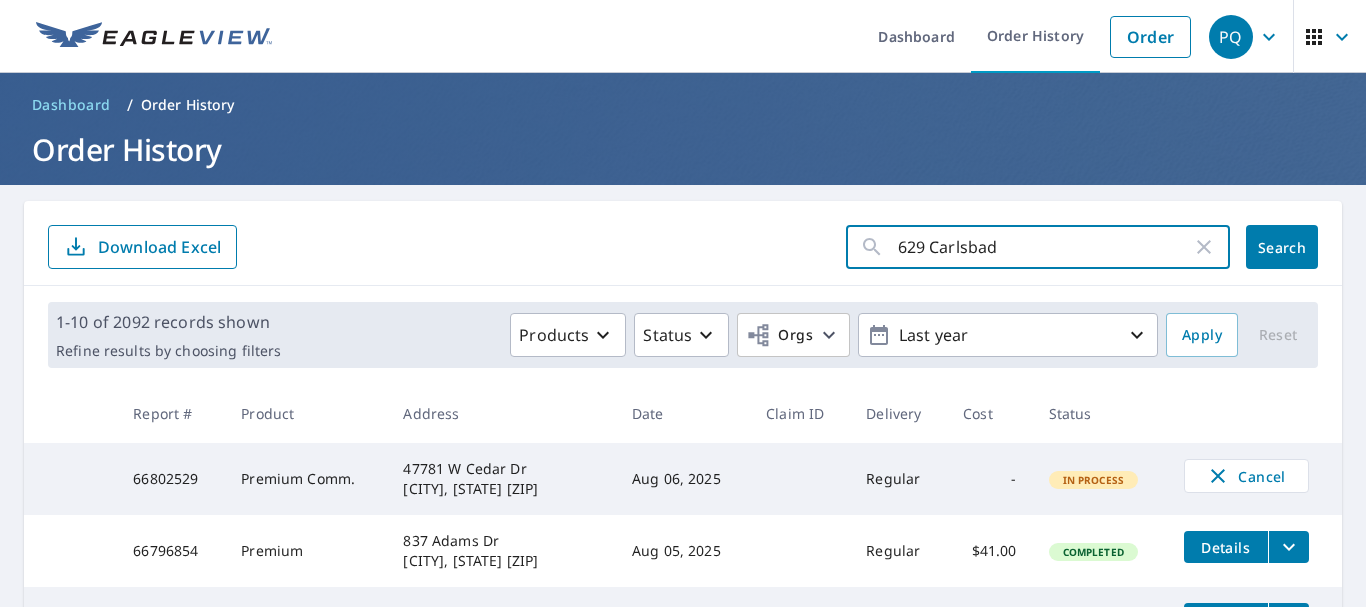 click on "Search" at bounding box center [1282, 247] 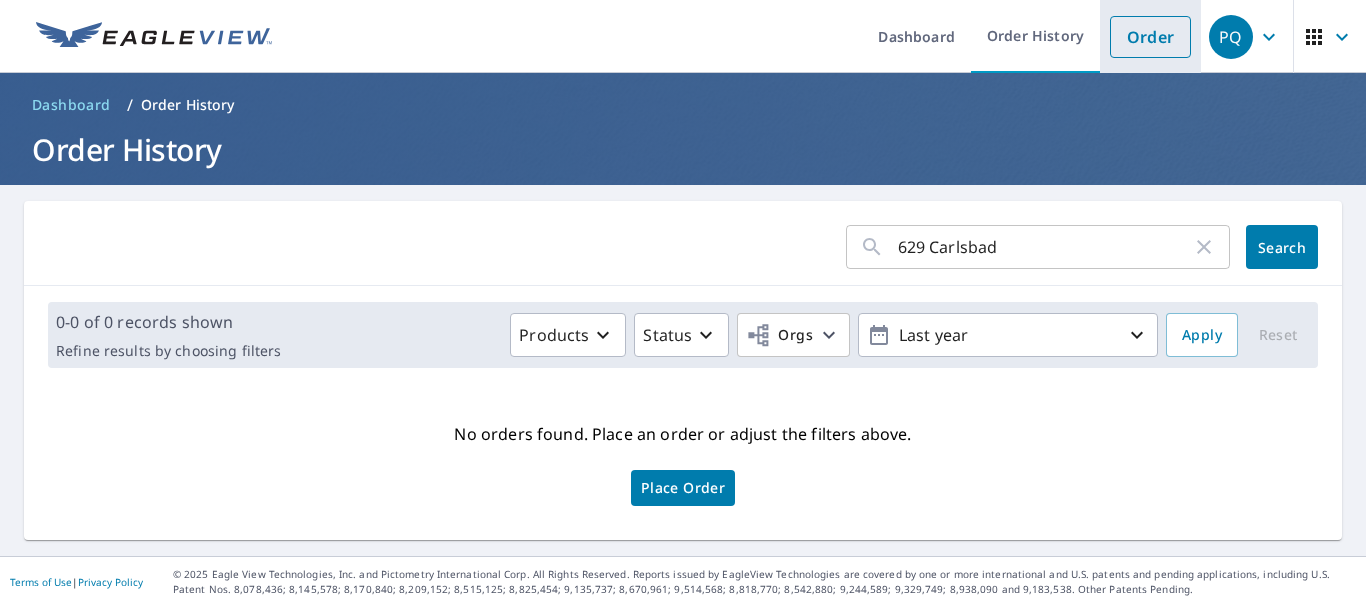 click on "Order" at bounding box center (1150, 37) 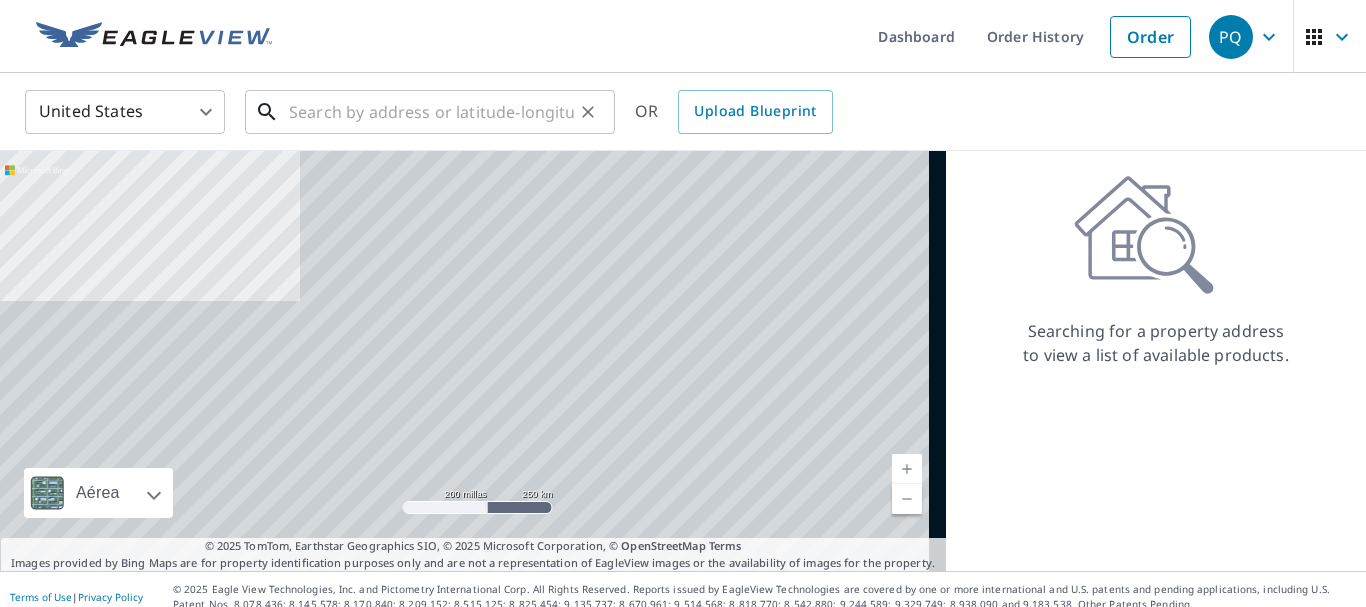 click at bounding box center (431, 112) 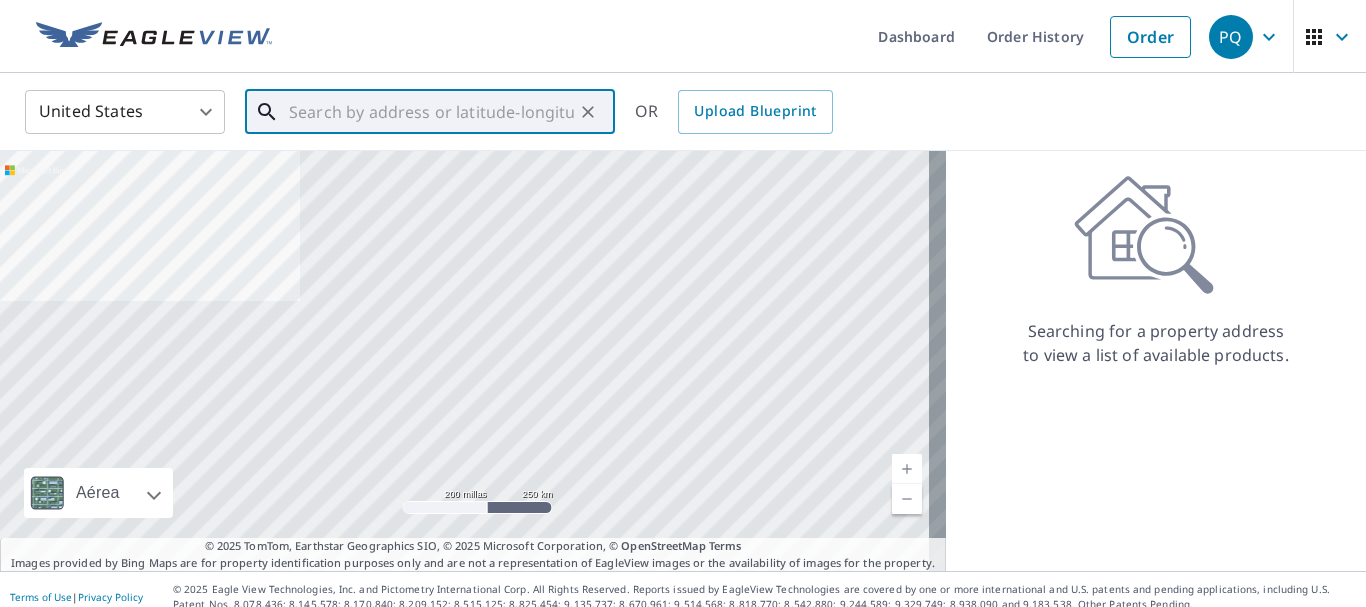 paste on "629 Carlsbad" 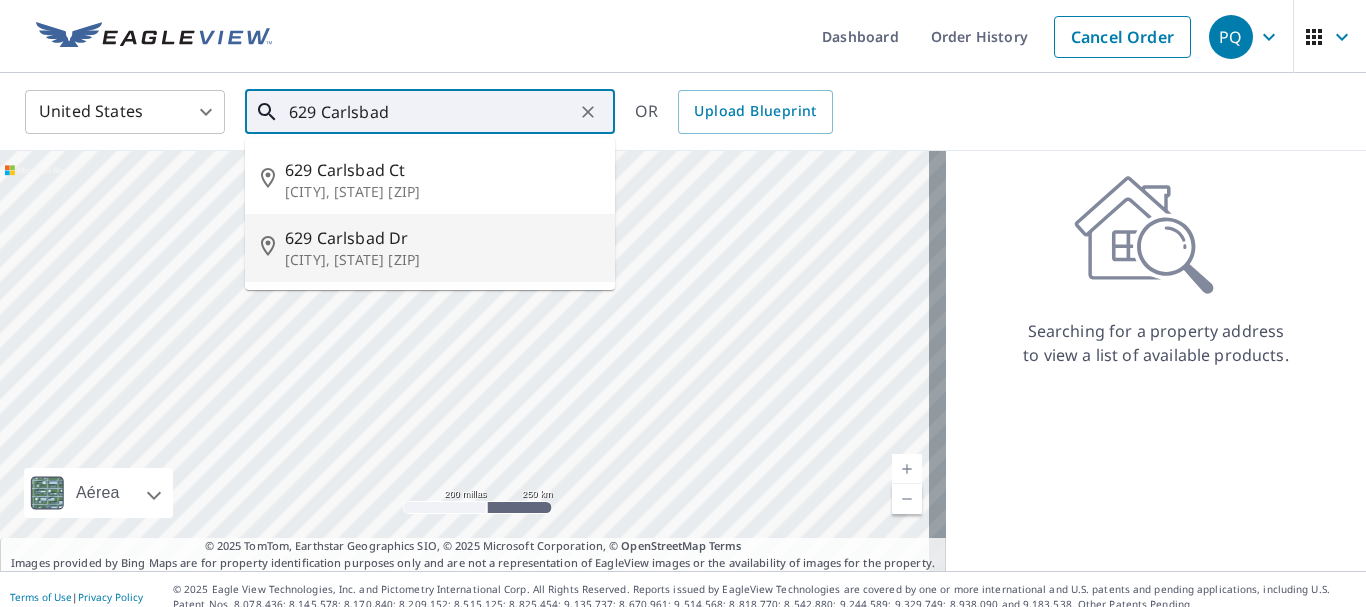 click on "629 Carlsbad Dr" at bounding box center [442, 238] 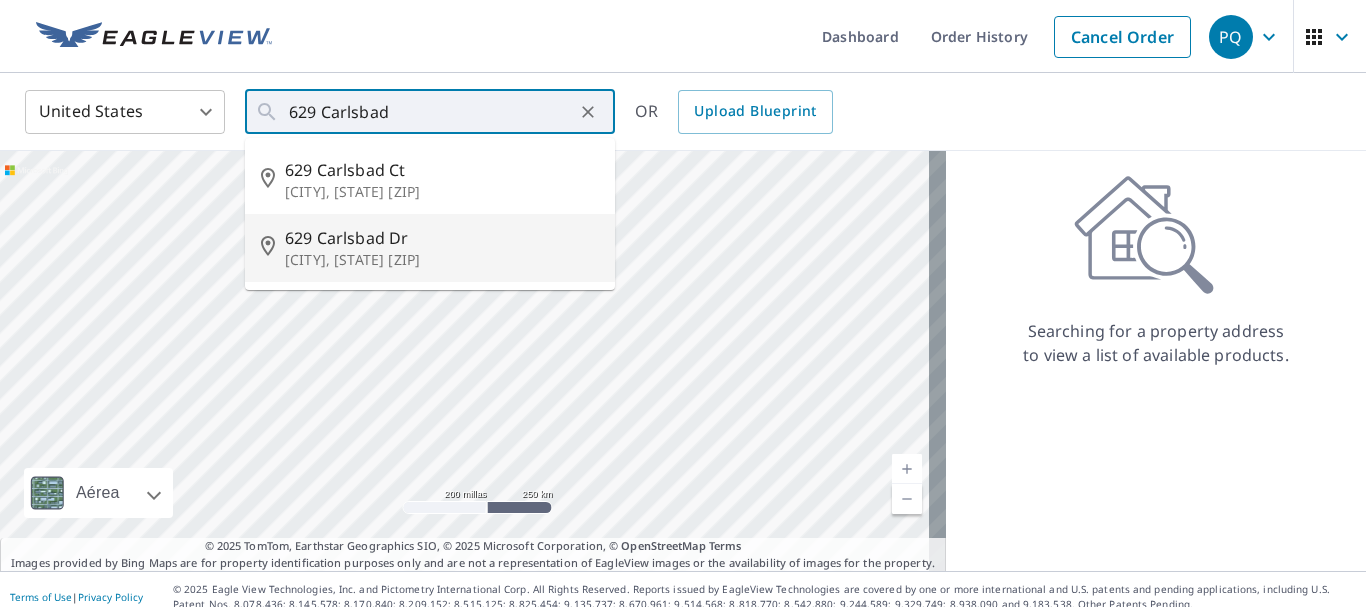 type on "629 Carlsbad Dr [CITY], [STATE] [ZIP]" 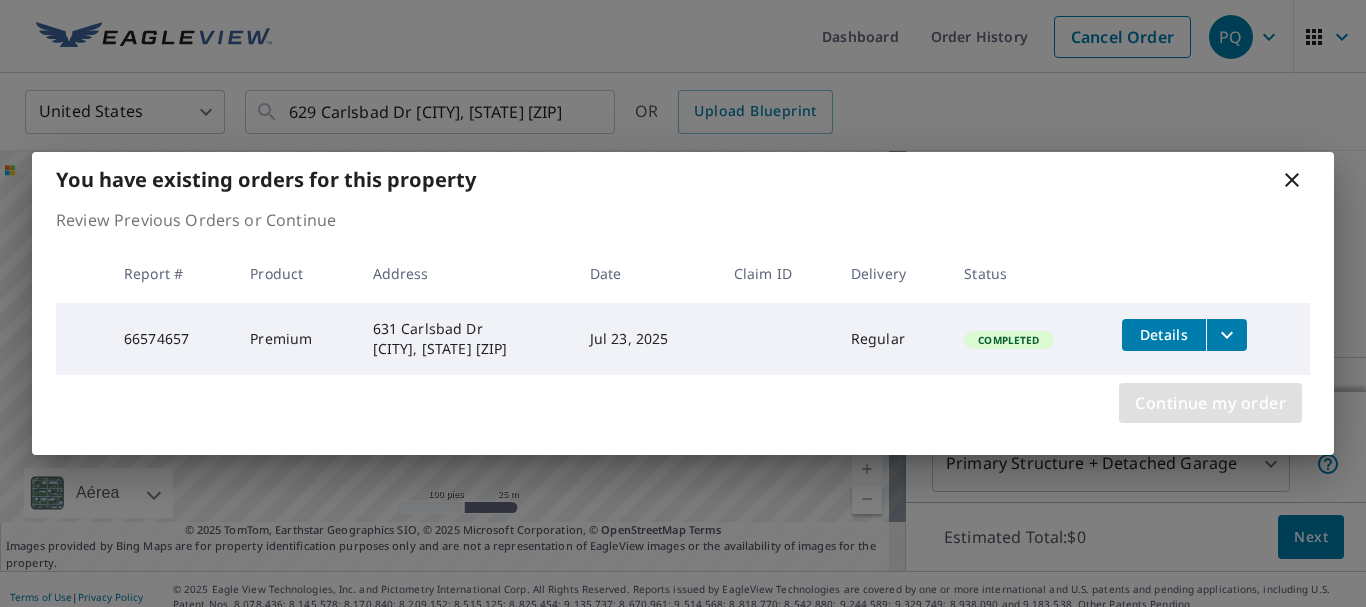 click on "Continue my order" at bounding box center (1210, 403) 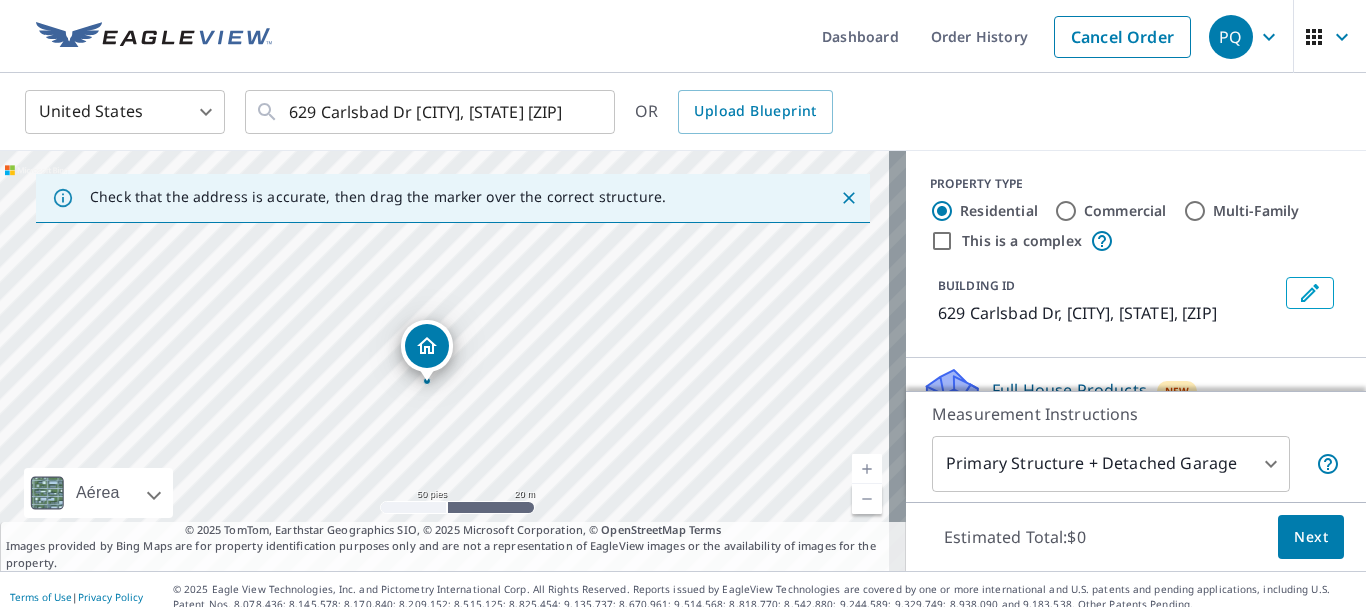 drag, startPoint x: 553, startPoint y: 321, endPoint x: 540, endPoint y: 393, distance: 73.1642 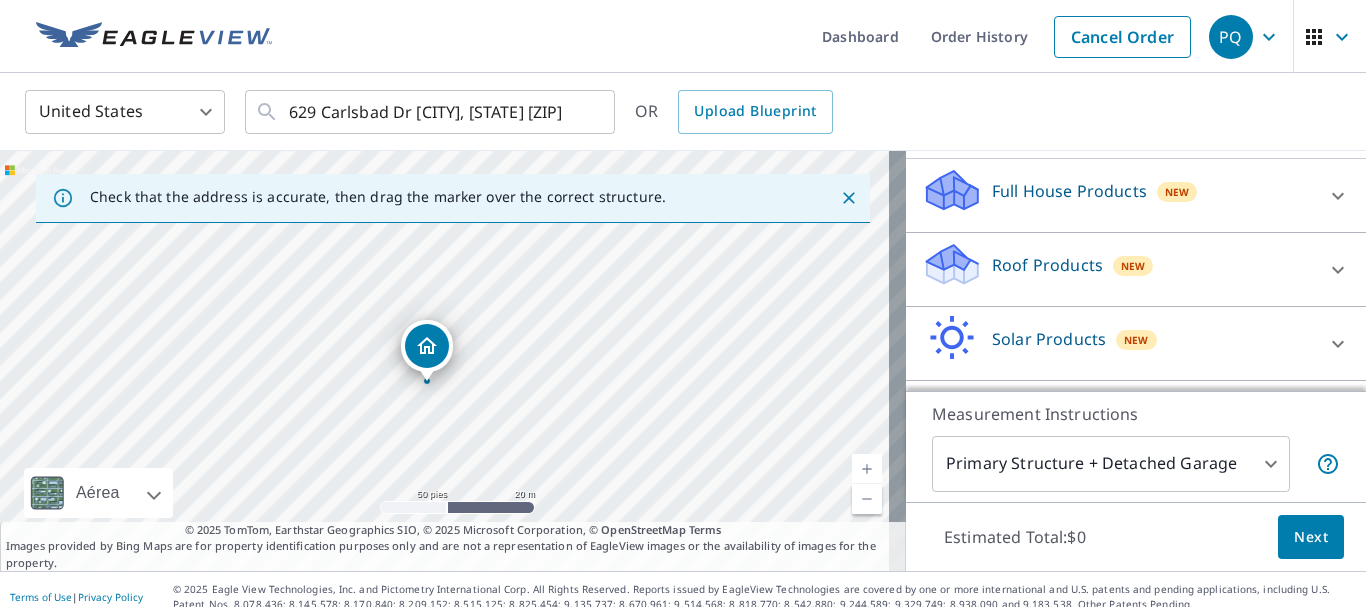 scroll, scrollTop: 200, scrollLeft: 0, axis: vertical 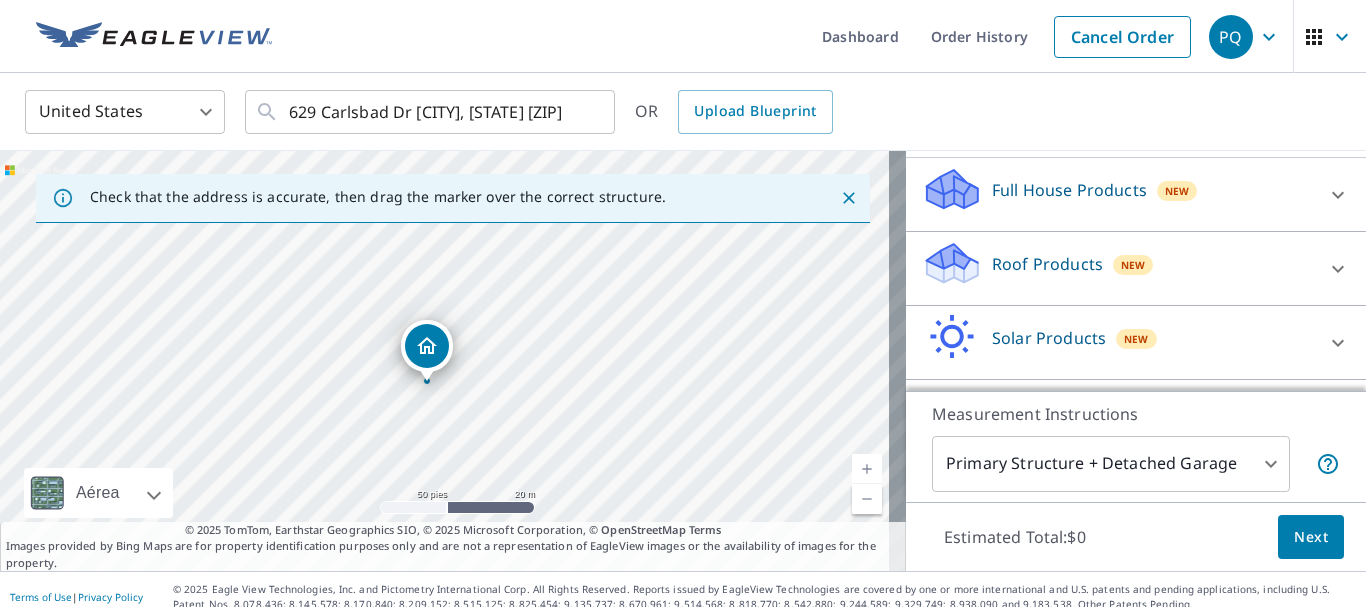 click on "Roof Products" at bounding box center [1047, 264] 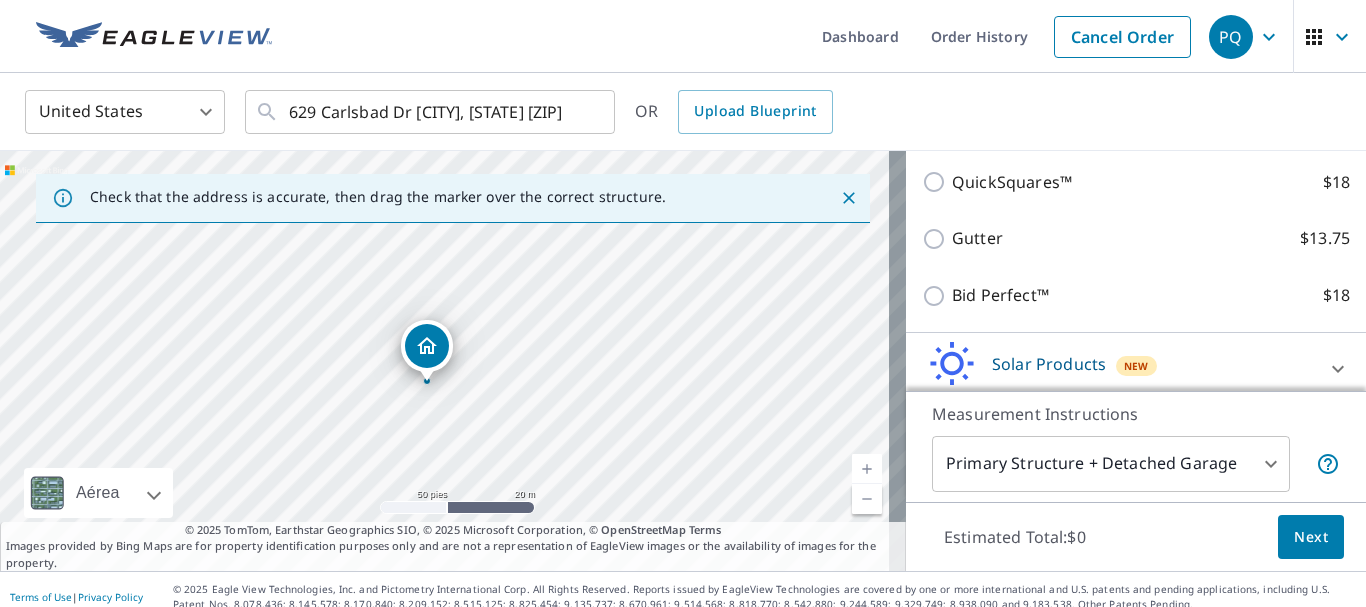 scroll, scrollTop: 300, scrollLeft: 0, axis: vertical 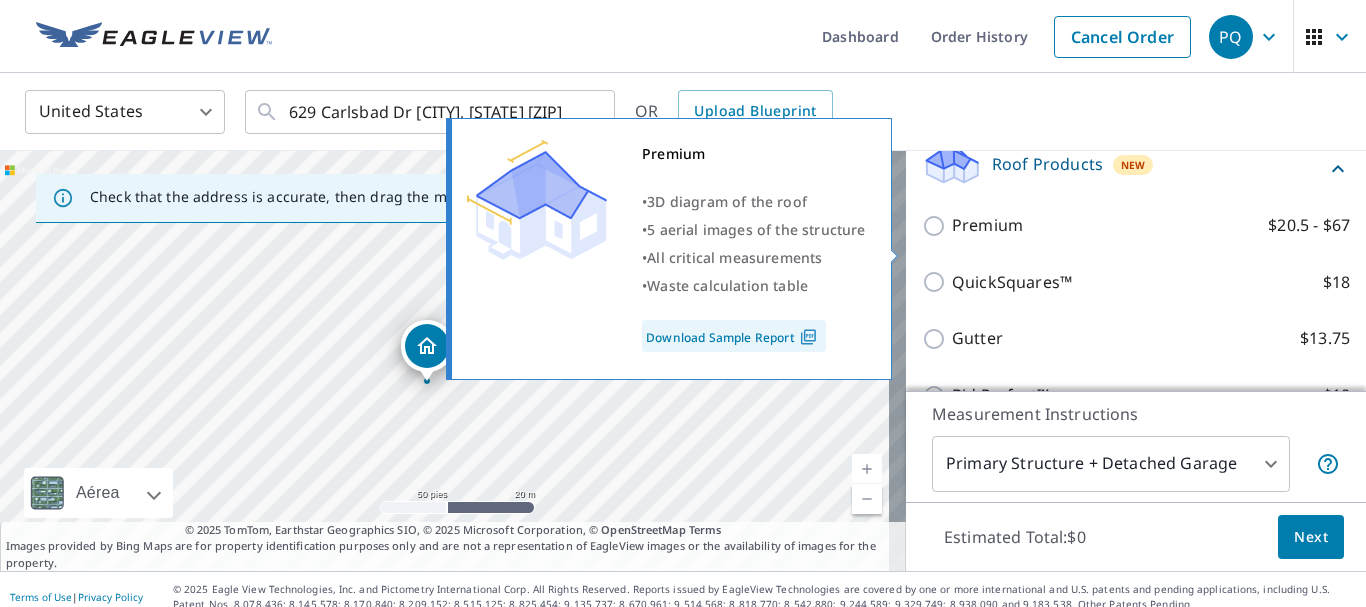 click on "Premium $20.5 - $67" at bounding box center (937, 226) 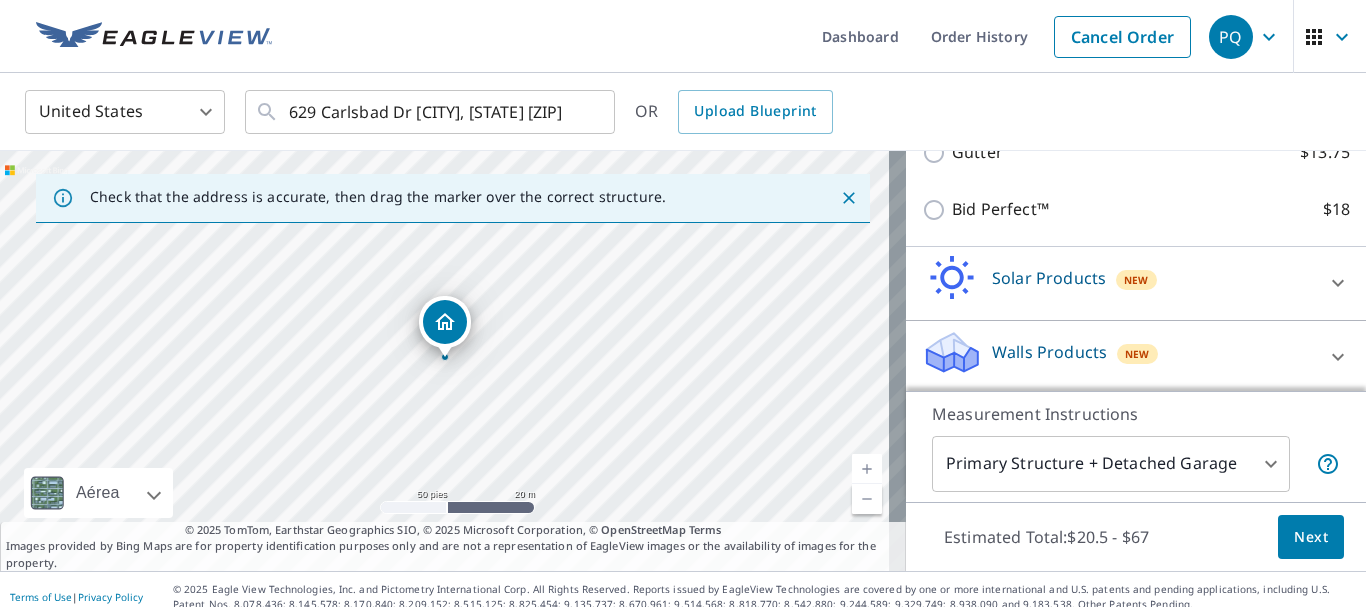 scroll, scrollTop: 579, scrollLeft: 0, axis: vertical 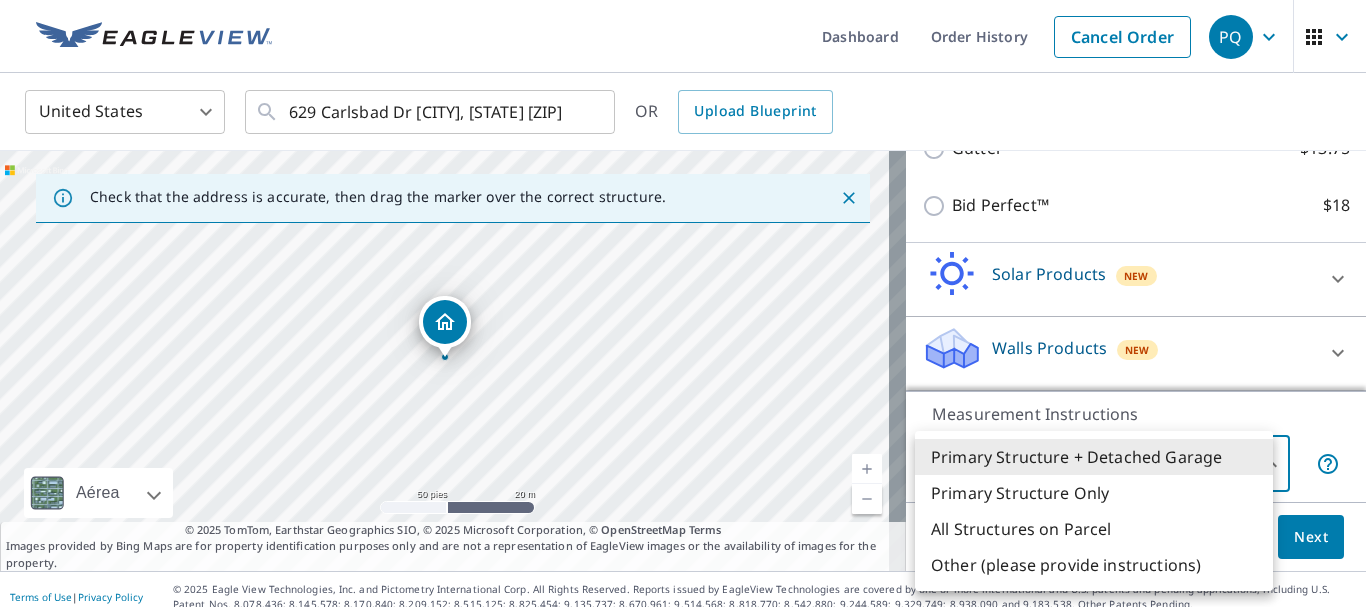 click on "PQ PQ
Dashboard Order History Cancel Order PQ United States US ​ 629 Carlsbad Dr [CITY], [STATE] [ZIP] ​ OR Upload Blueprint Check that the address is accurate, then drag the marker over the correct structure. 629 Carlsbad Dr [CITY], [STATE] [ZIP] Aérea Carretera Un mapa de carreteras estándar Aérea Una vista detallada desde arriba Etiquetas Etiquetas 50 pies 20 m © 2025 TomTom, © Vexcel Imaging, © 2025 Microsoft Corporation,  © OpenStreetMap Terms © 2025 TomTom, Earthstar Geographics SIO, © 2025 Microsoft Corporation, ©   OpenStreetMap   Terms Images provided by Bing Maps are for property identification purposes only and are not a representation of EagleView images or the availability of images for the property. PROPERTY TYPE Residential Commercial Multi-Family This is a complex BUILDING ID 629 Carlsbad Dr, [CITY], [STATE], [ZIP] Full House Products New Full House™ $84 Roof Products New Premium with Regular Delivery Premium $20.5 - $67 Delivery Regular $0 8 ​ QuickSquares™" at bounding box center (683, 303) 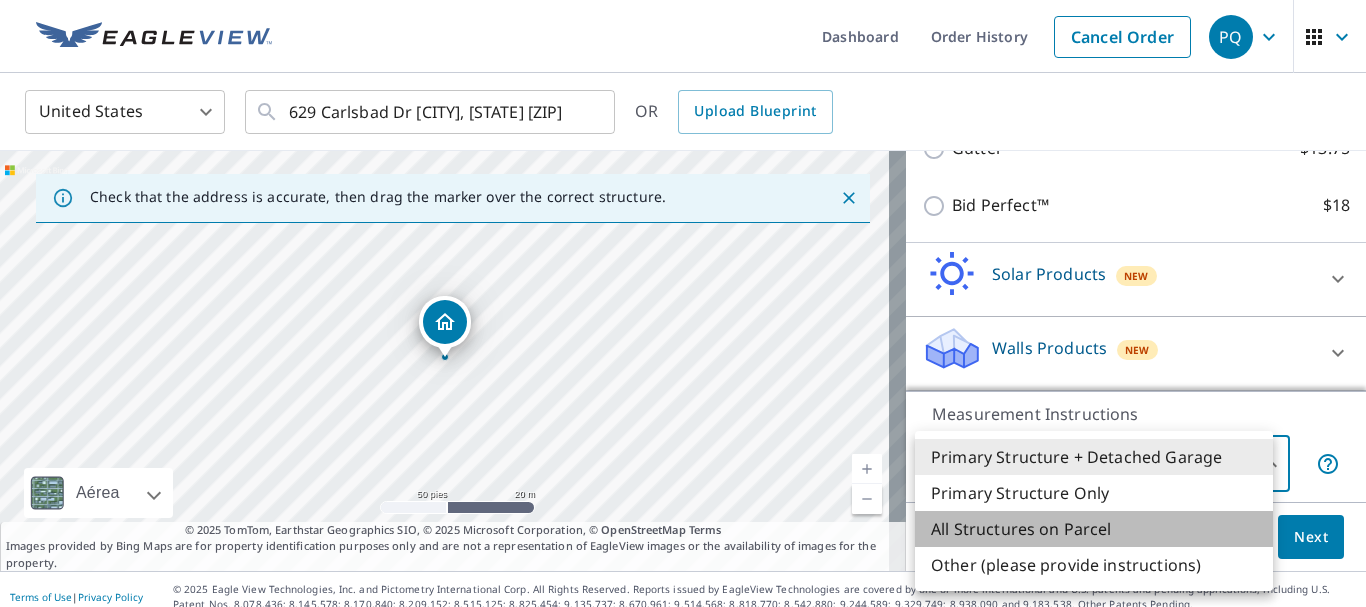 click on "All Structures on Parcel" at bounding box center [1094, 529] 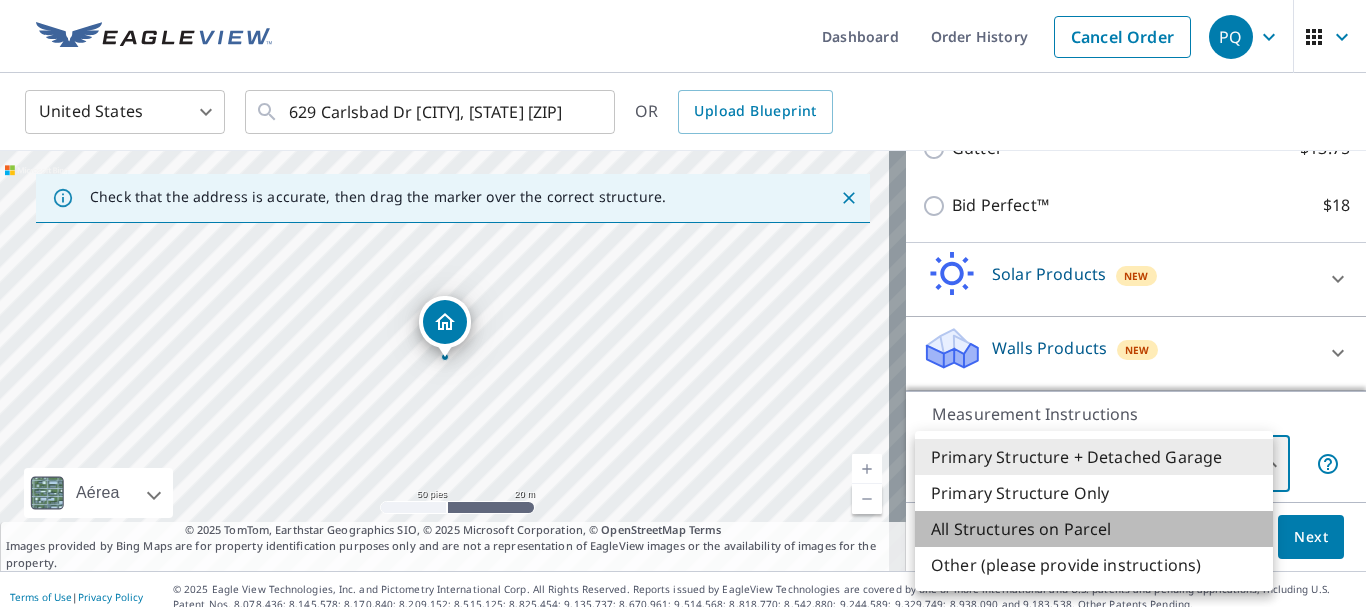 type on "3" 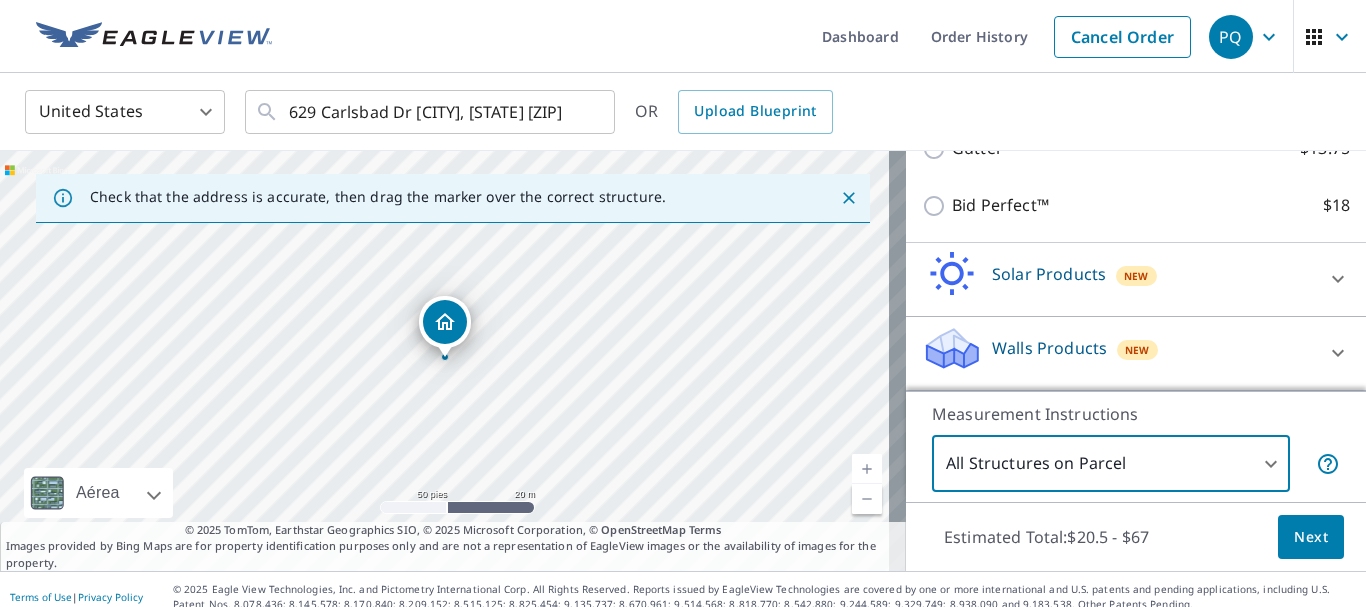 click on "Next" at bounding box center (1311, 537) 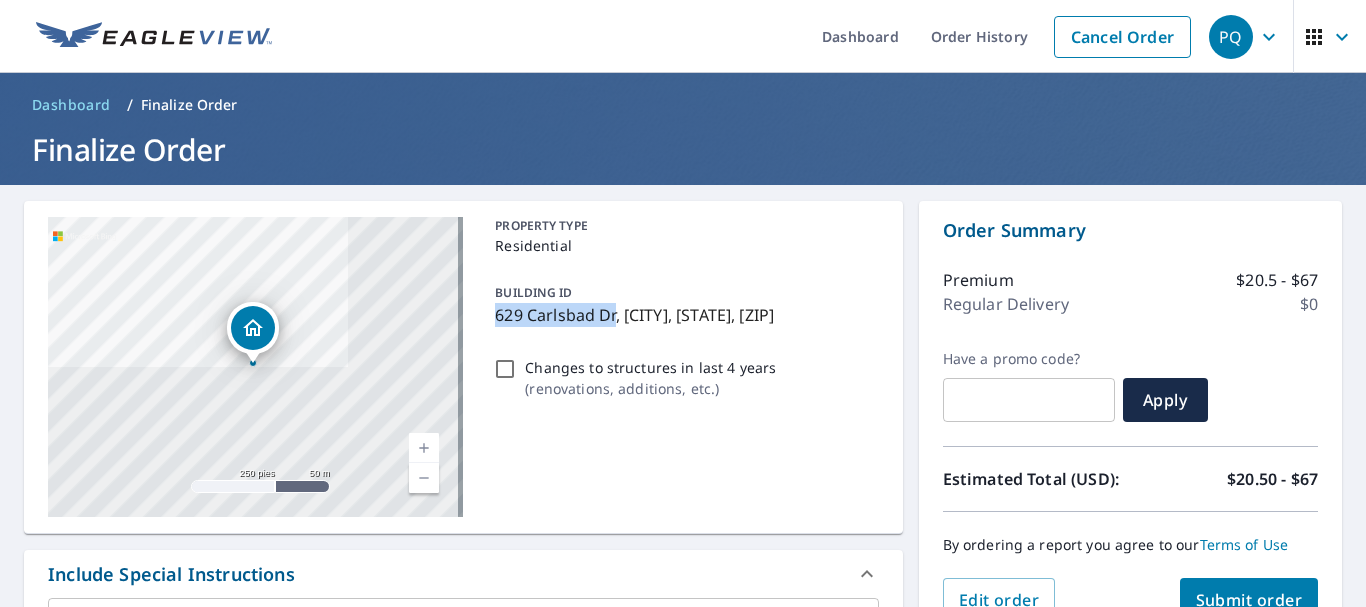 drag, startPoint x: 491, startPoint y: 317, endPoint x: 608, endPoint y: 315, distance: 117.01709 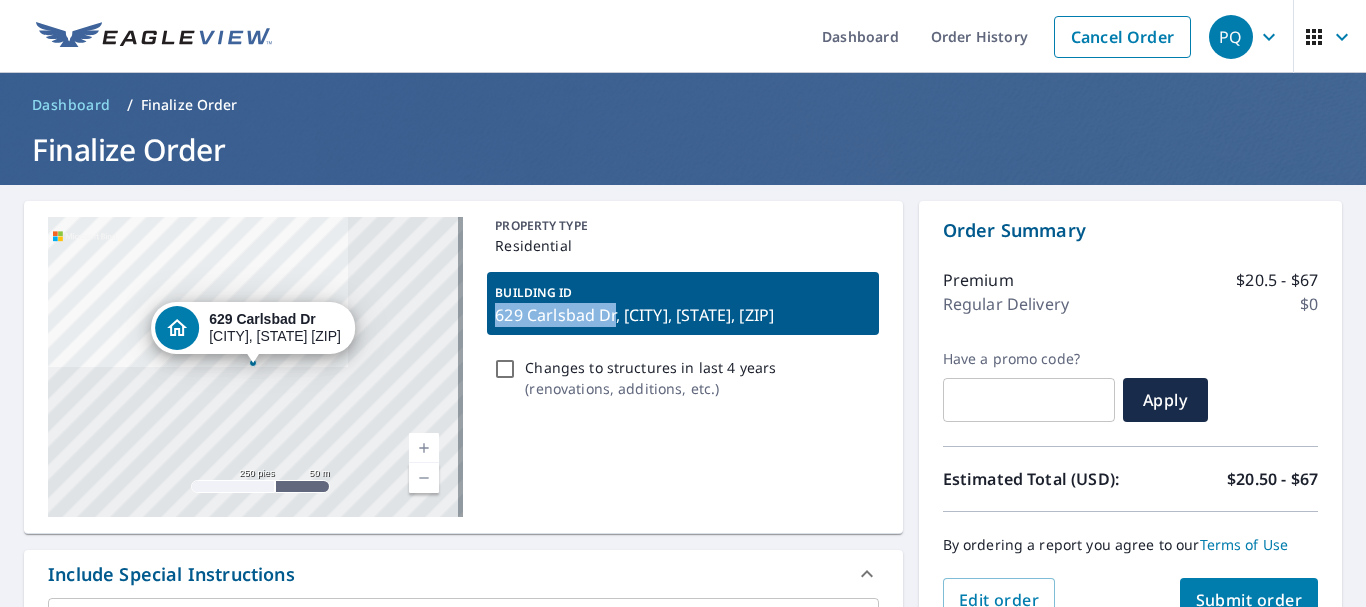 copy on "629 Carlsbad Dr" 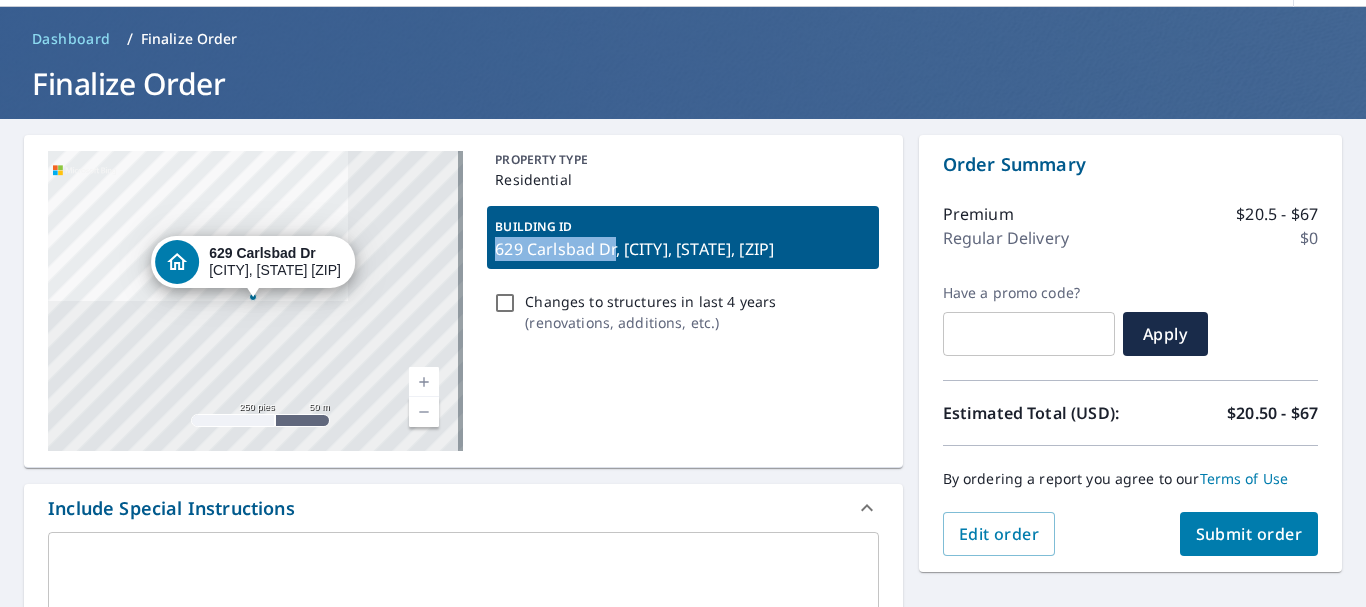 scroll, scrollTop: 100, scrollLeft: 0, axis: vertical 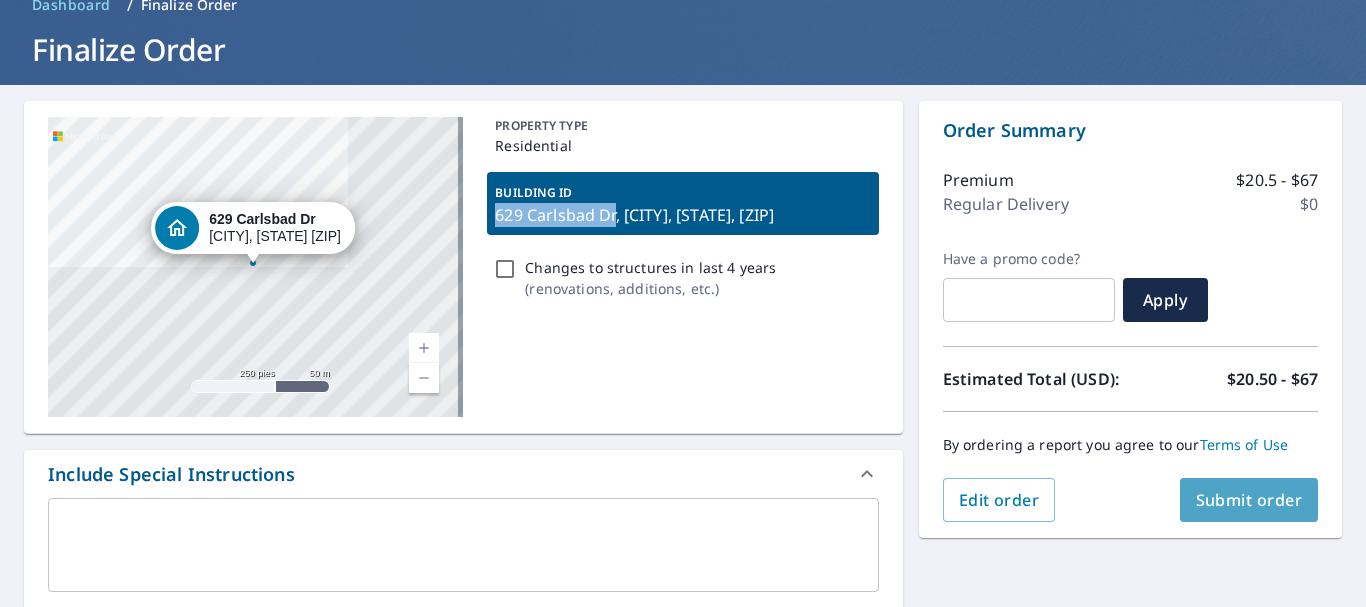 click on "Submit order" at bounding box center (1249, 500) 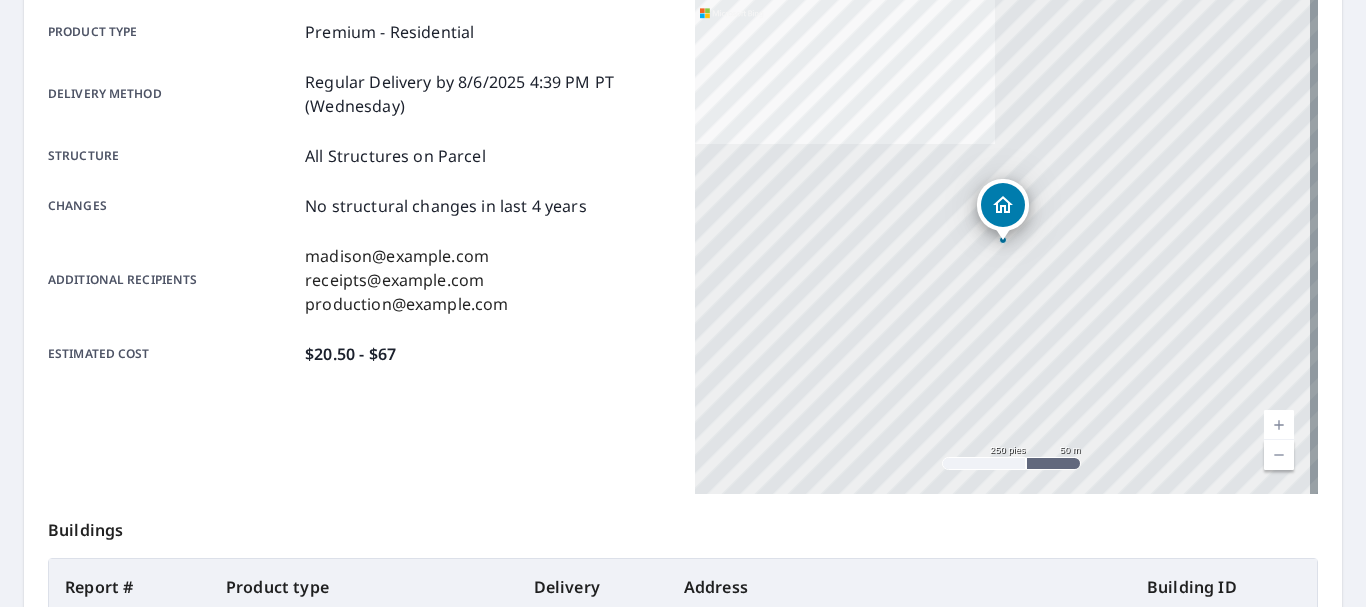 scroll, scrollTop: 0, scrollLeft: 0, axis: both 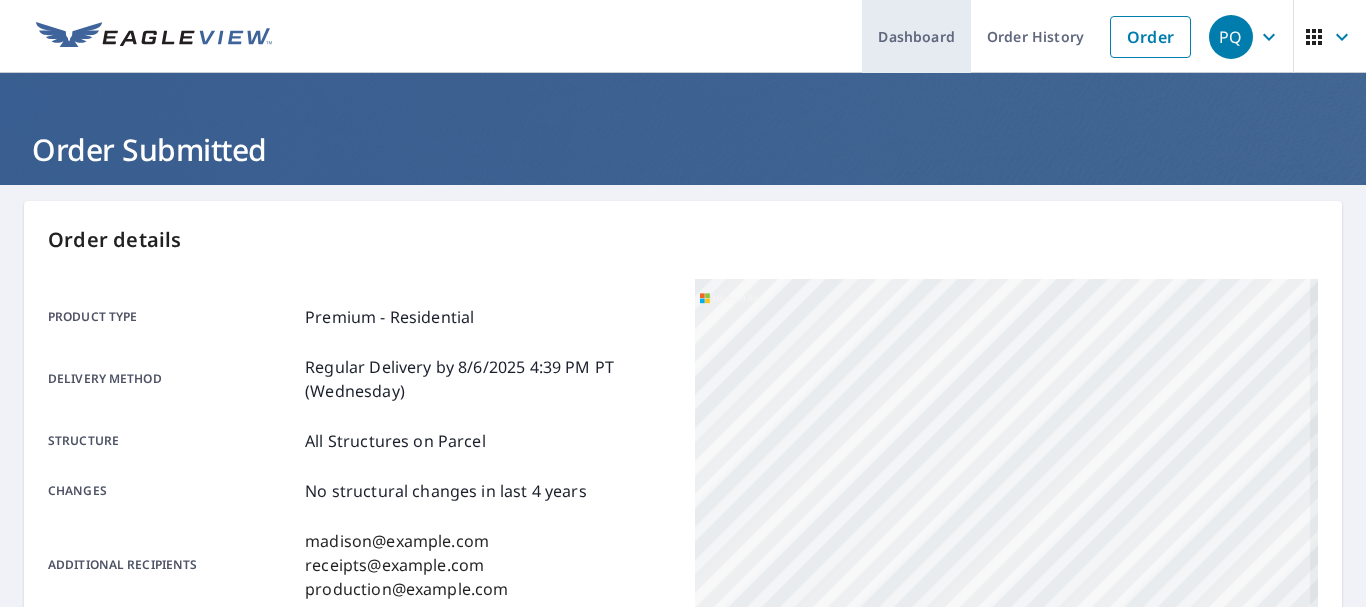 click on "Dashboard" at bounding box center (916, 36) 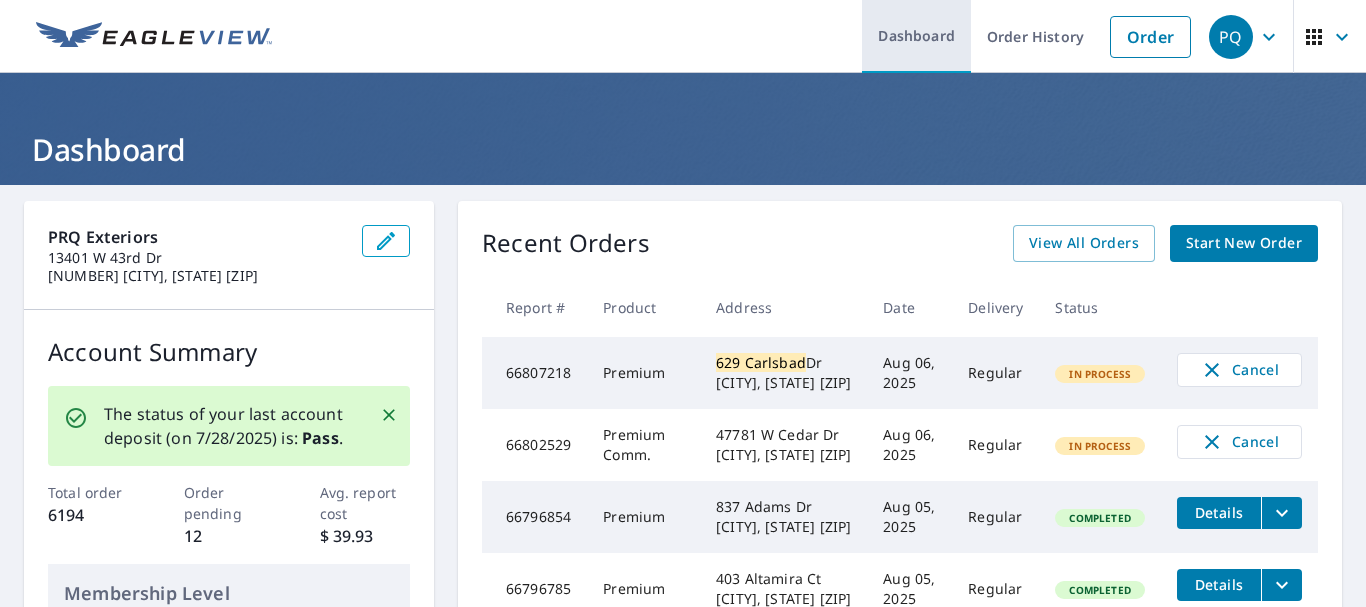 click on "Dashboard" at bounding box center (916, 36) 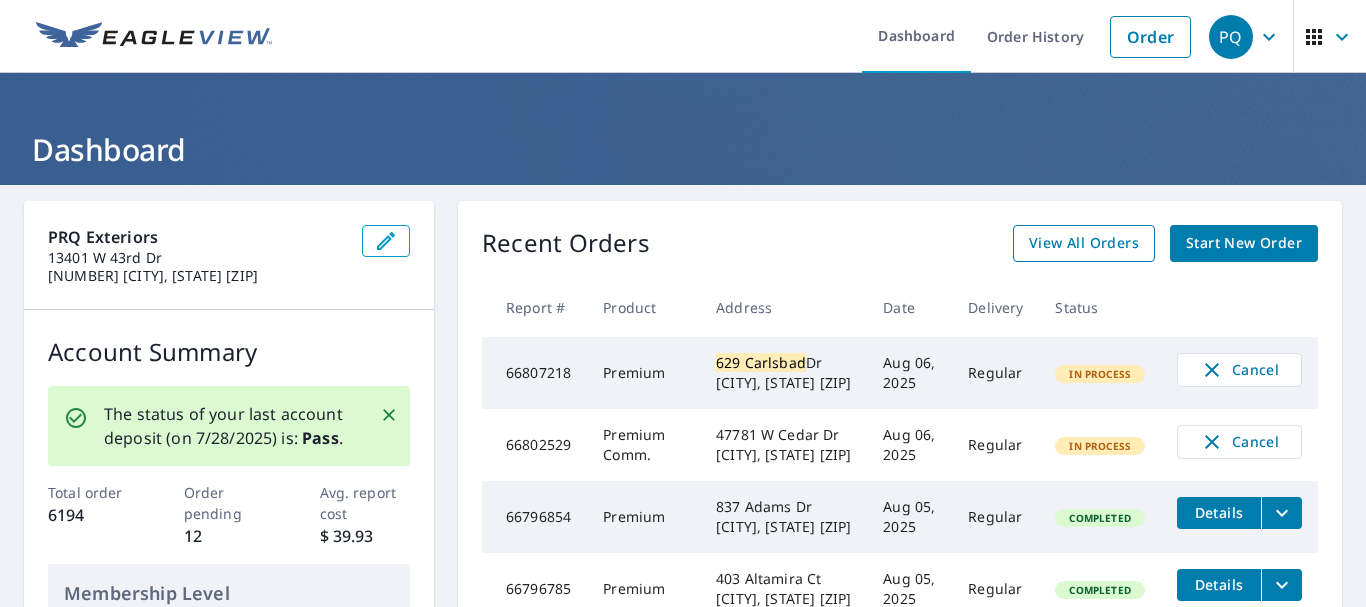 click on "View All Orders" at bounding box center (1084, 243) 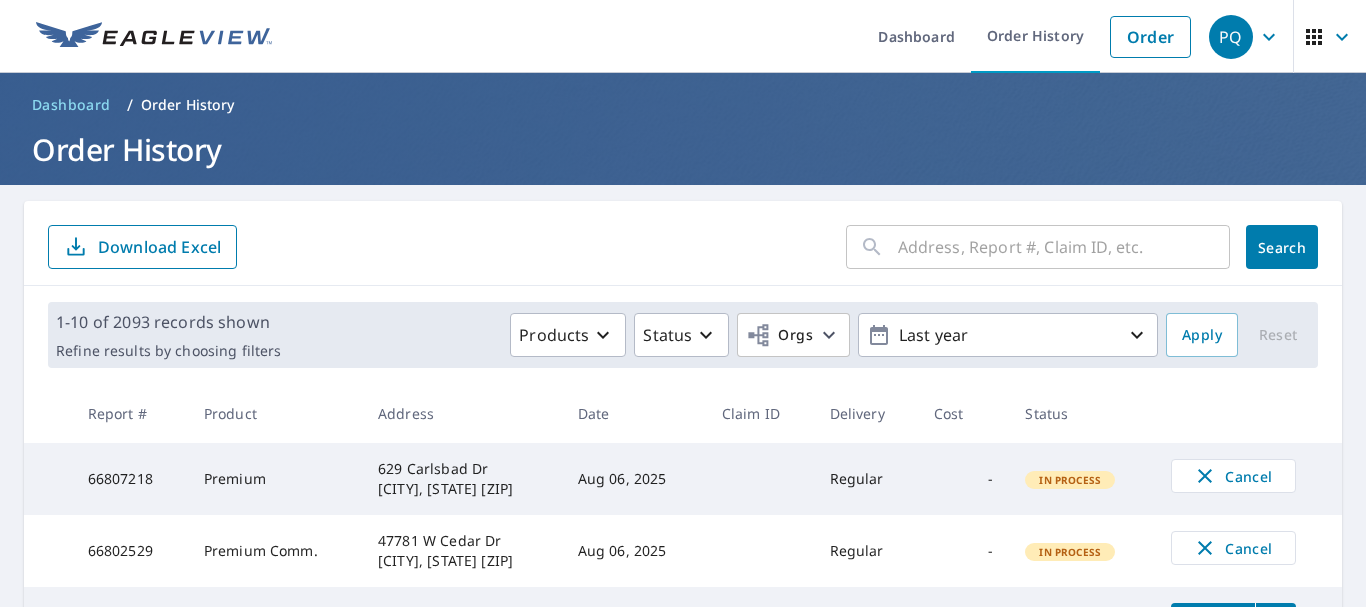 click at bounding box center [1064, 247] 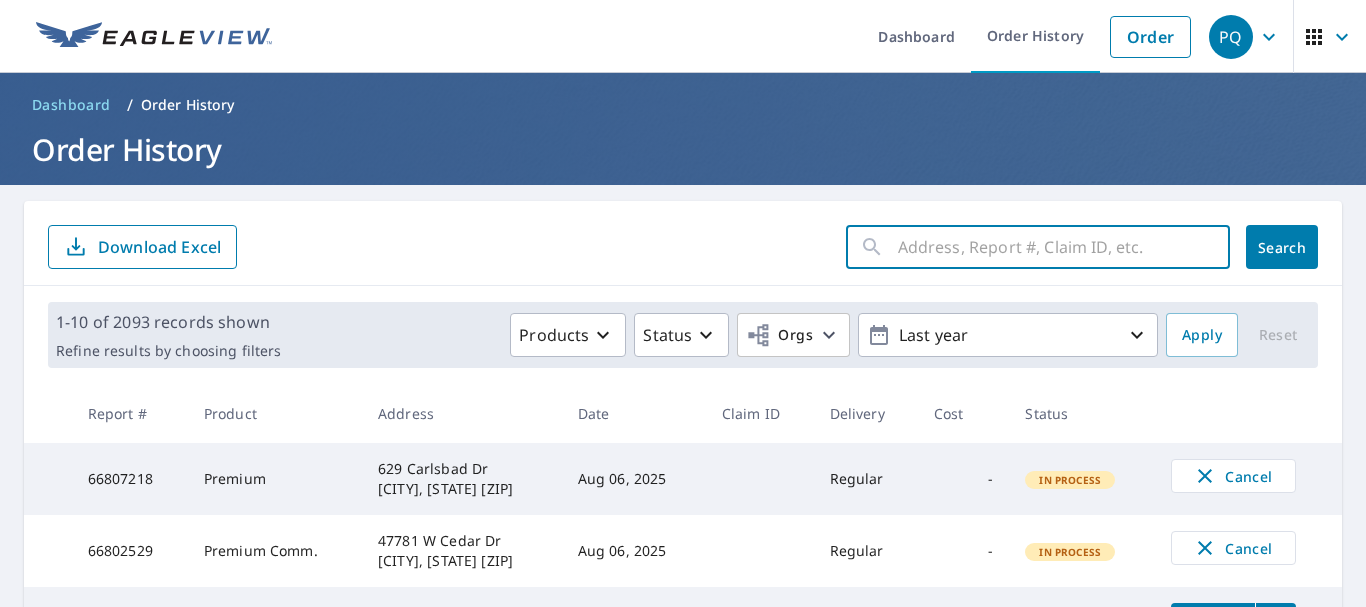 paste on "511 Dove Court" 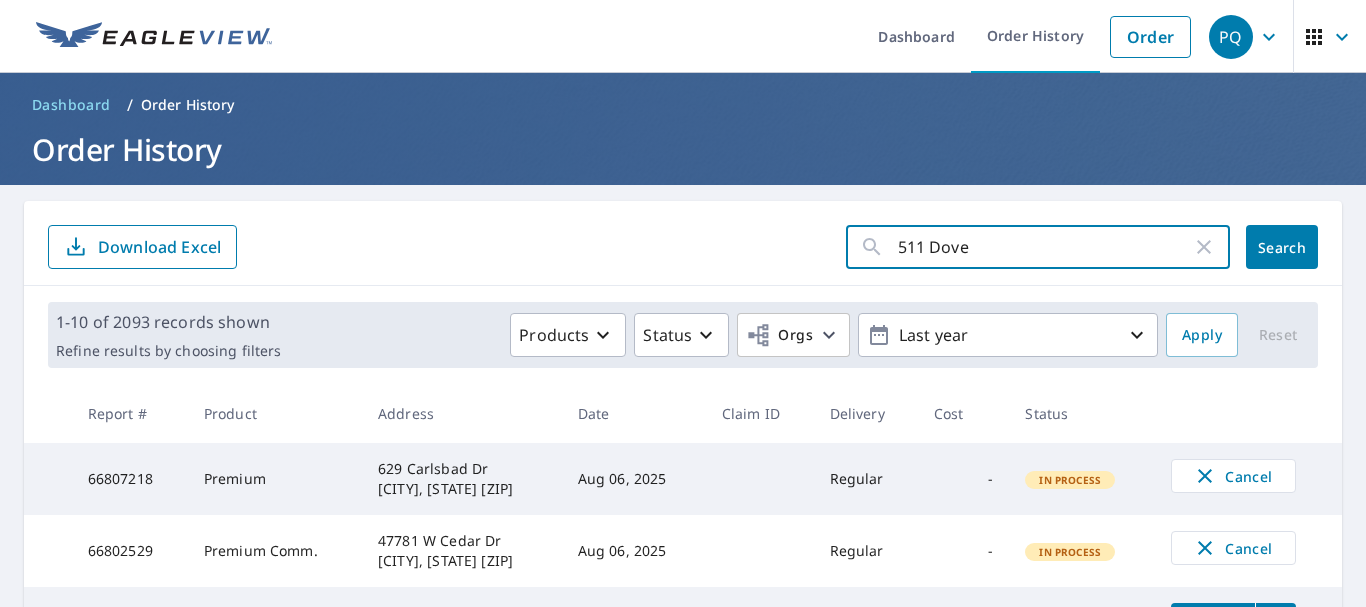 type on "511 Dove" 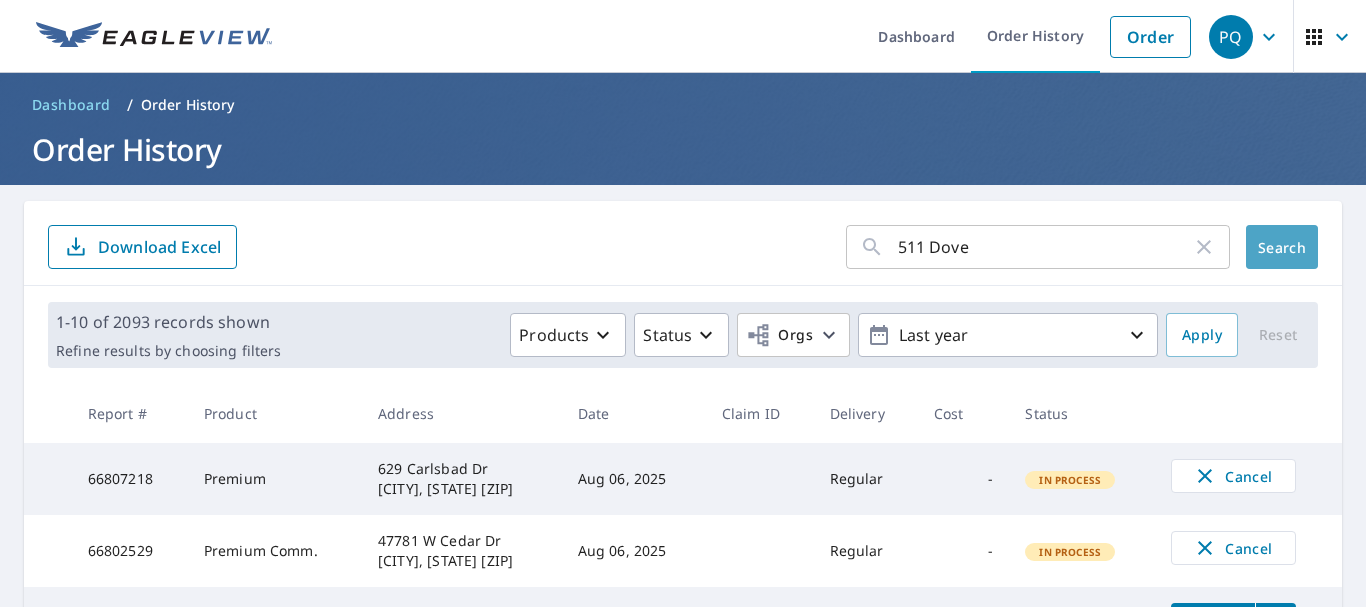 click on "Search" 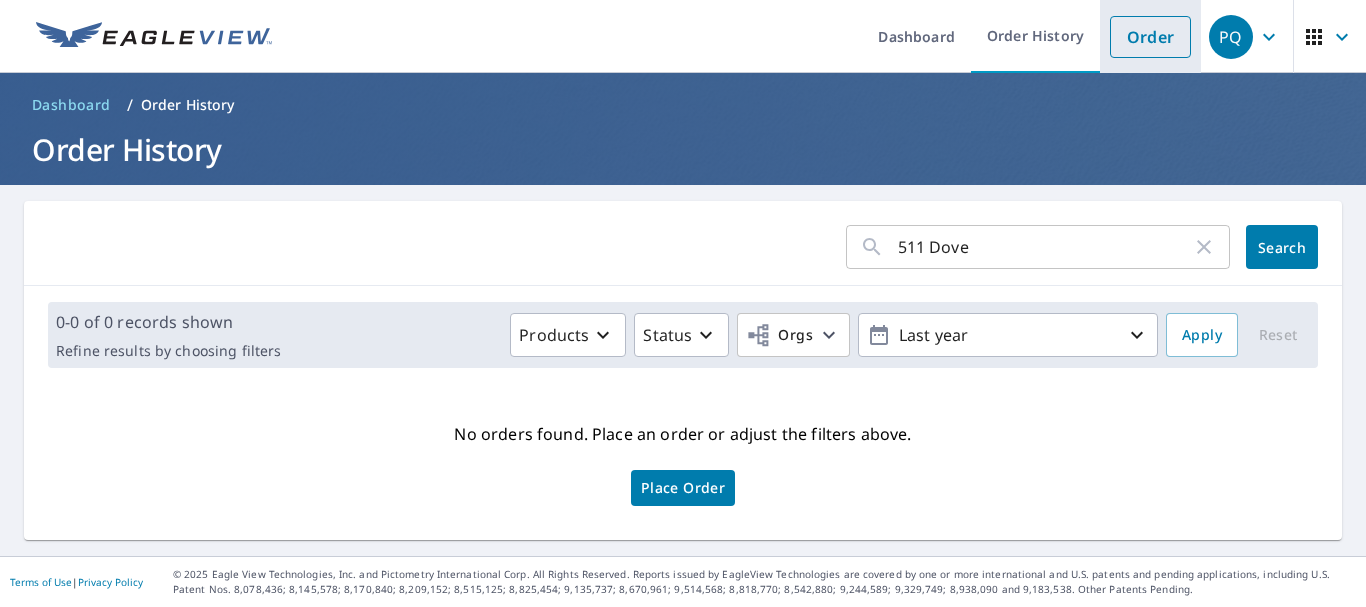 click on "Order" at bounding box center [1150, 37] 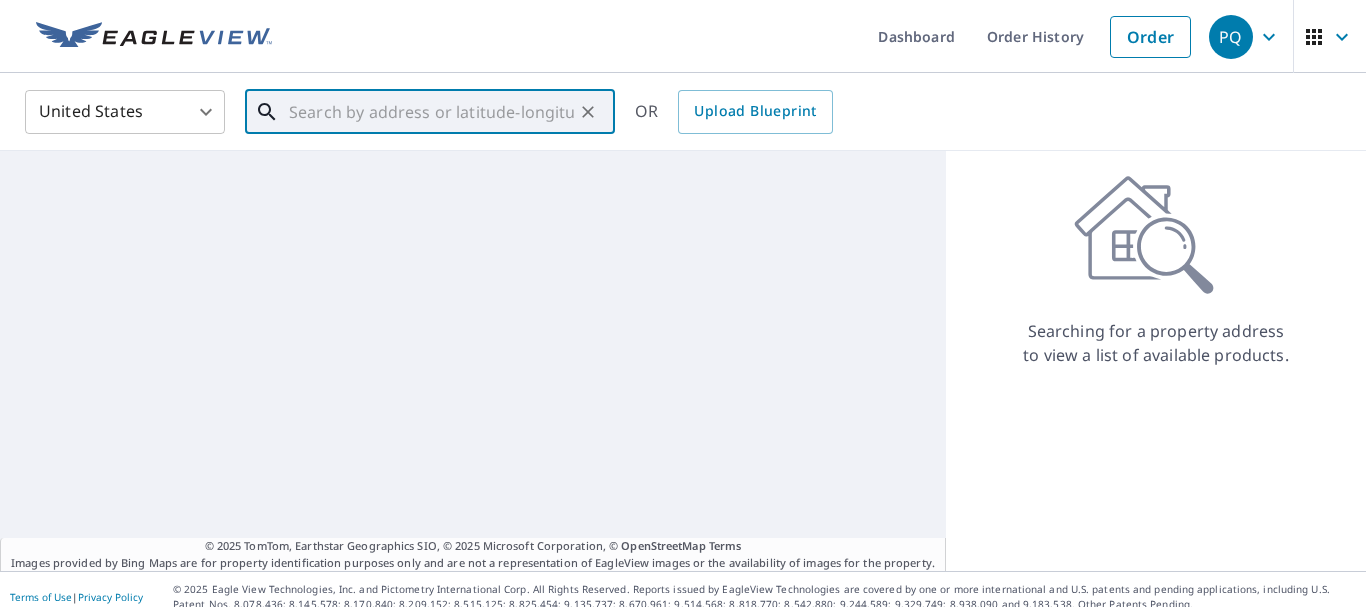 click at bounding box center (431, 112) 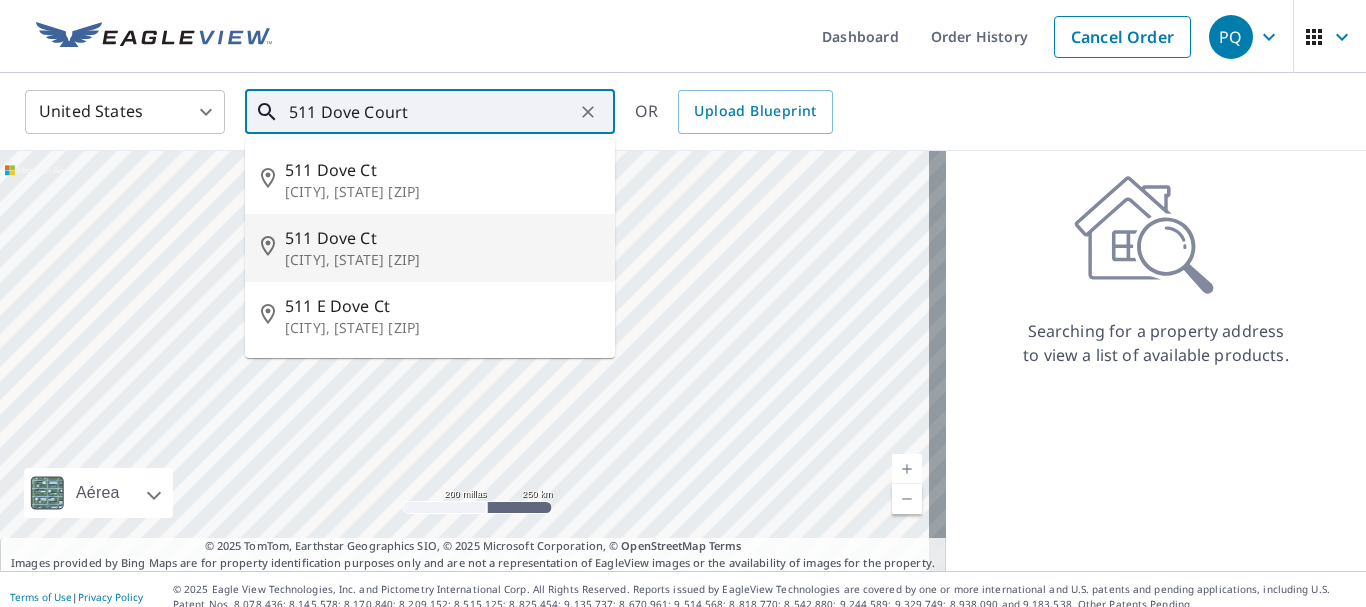 click on "[CITY], [STATE] [ZIP]" at bounding box center (442, 260) 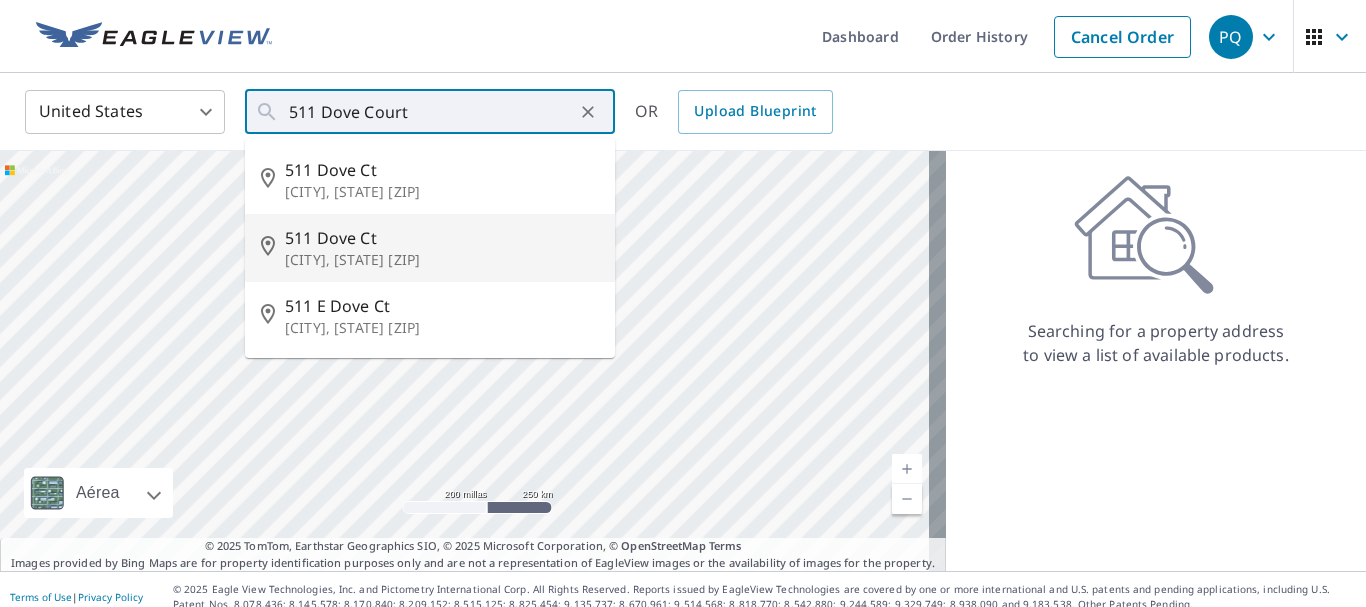 type on "511 Dove Ct [CITY], [STATE] [ZIP]" 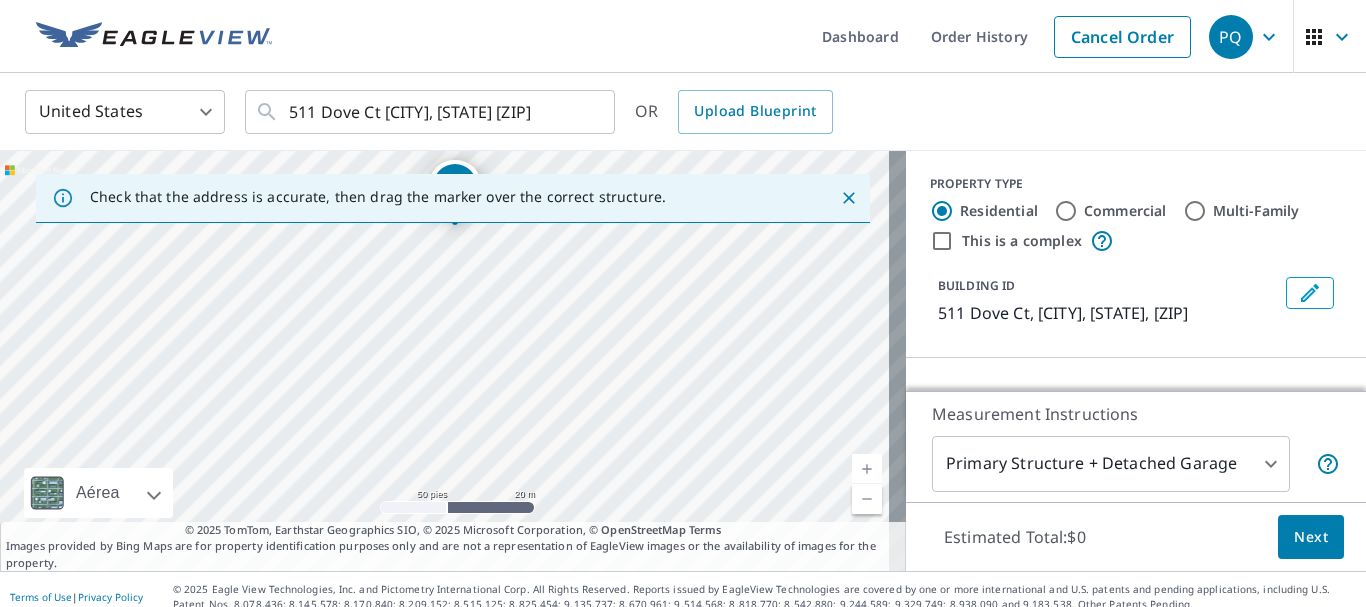 drag, startPoint x: 497, startPoint y: 266, endPoint x: 491, endPoint y: 378, distance: 112.1606 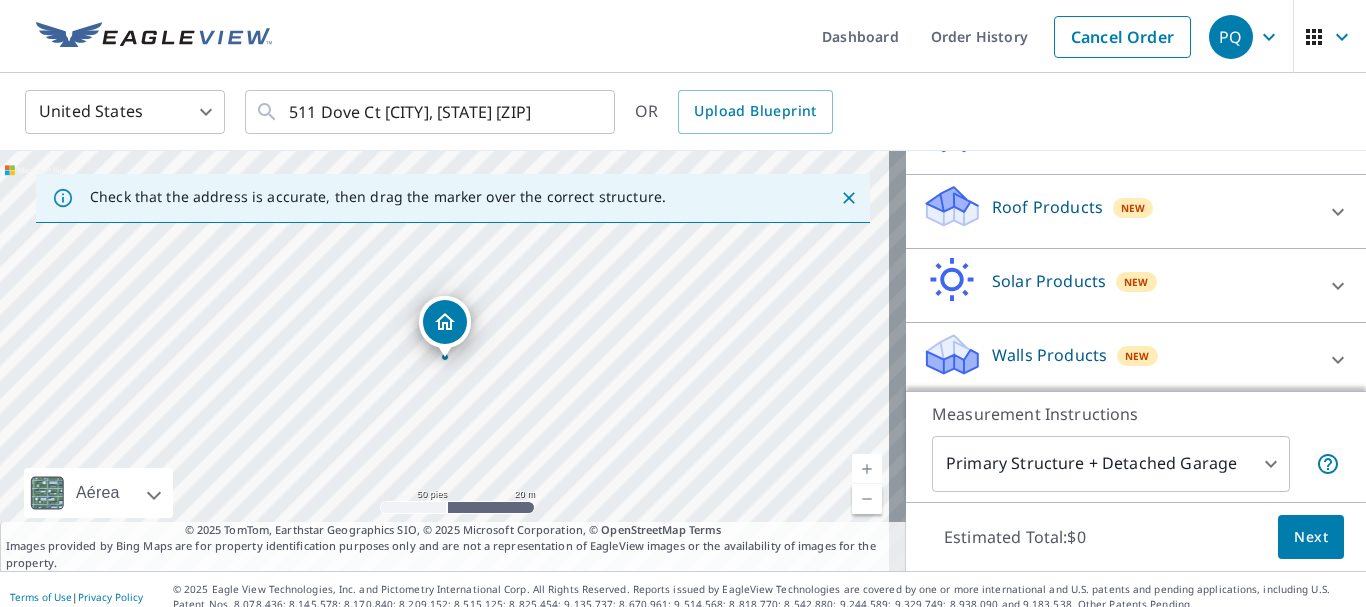 scroll, scrollTop: 263, scrollLeft: 0, axis: vertical 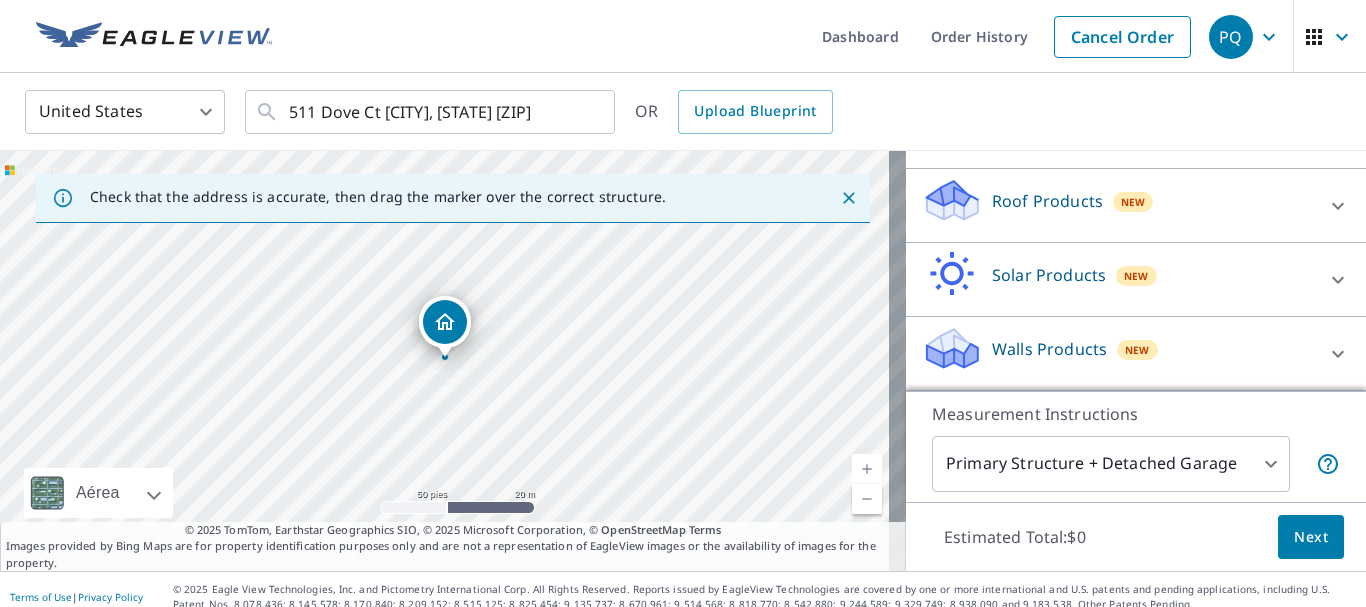 click on "Roof Products New" at bounding box center (1118, 205) 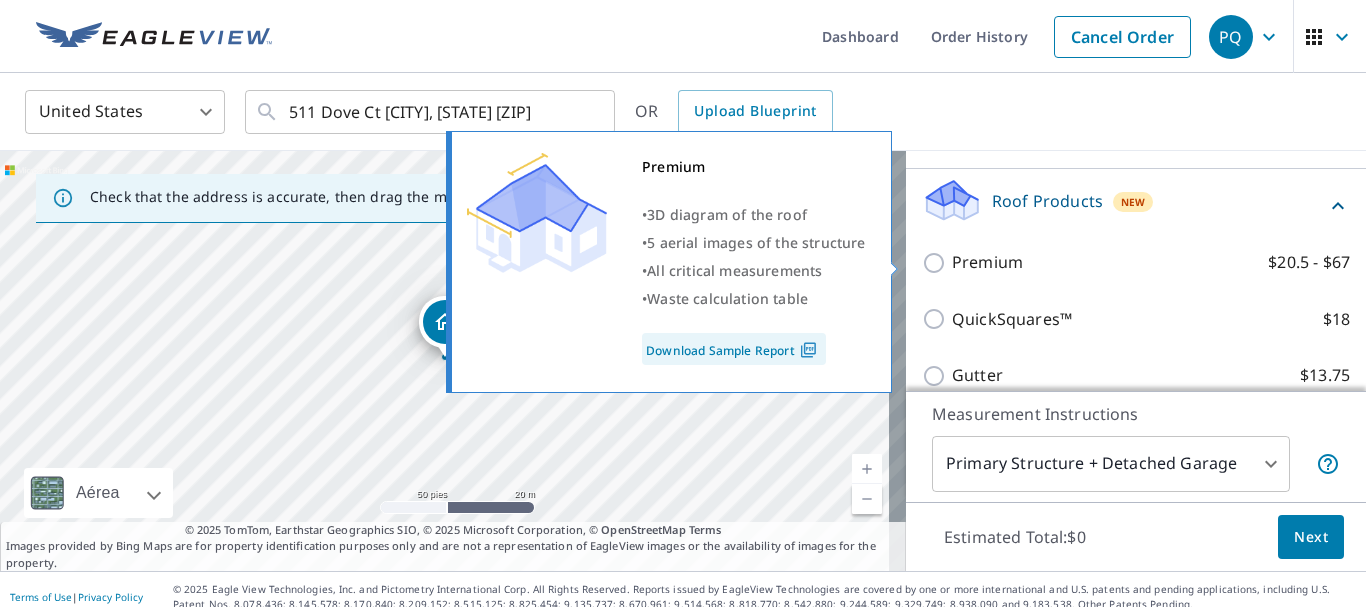 click on "Premium $20.5 - $67" at bounding box center (937, 263) 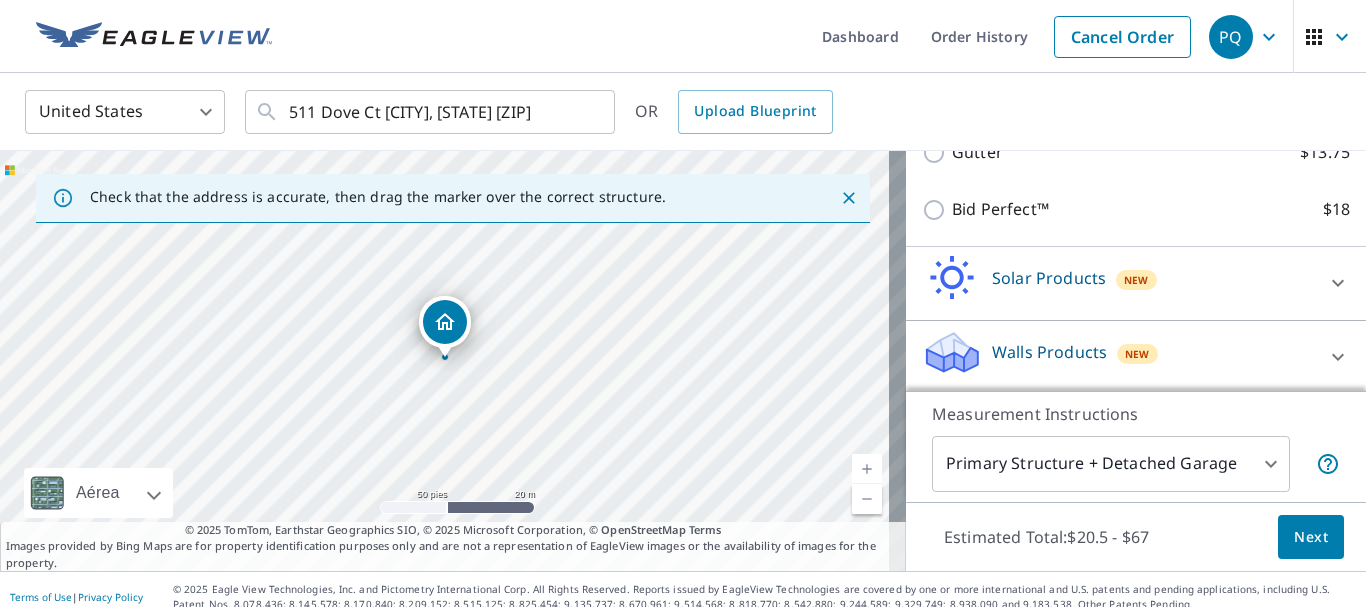 scroll, scrollTop: 555, scrollLeft: 0, axis: vertical 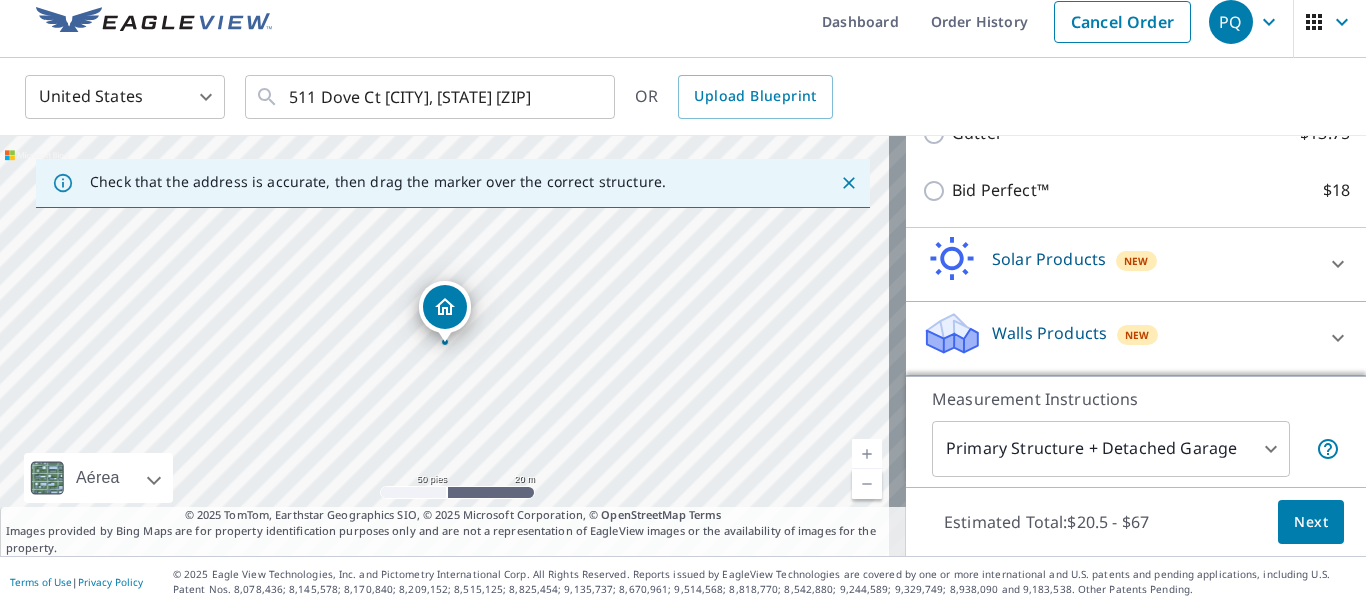 click on "PQ PQ
Dashboard Order History Cancel Order PQ United States US ​ 511 Dove Ct [CITY], [STATE] [ZIP] ​ OR Upload Blueprint Check that the address is accurate, then drag the marker over the correct structure. 511 Dove Ct [CITY], [STATE] [ZIP] Aérea Carretera Un mapa de carreteras estándar Aérea Una vista detallada desde arriba Etiquetas Etiquetas 50 pies 20 m © 2025 TomTom, © Vexcel Imaging, © 2025 Microsoft Corporation,  © OpenStreetMap Terms © 2025 TomTom, Earthstar Geographics SIO, © 2025 Microsoft Corporation, ©   OpenStreetMap   Terms Images provided by Bing Maps are for property identification purposes only and are not a representation of EagleView images or the availability of images for the property. PROPERTY TYPE Residential Commercial Multi-Family This is a complex BUILDING ID 511 Dove Ct, [CITY], [STATE], [ZIP] Full House Products New Full House™ $84 Roof Products New Premium with Regular Delivery Premium $20.5 - $67 Delivery Regular $0 8 ​ QuickSquares™ $18 Gutter 1" at bounding box center [683, 303] 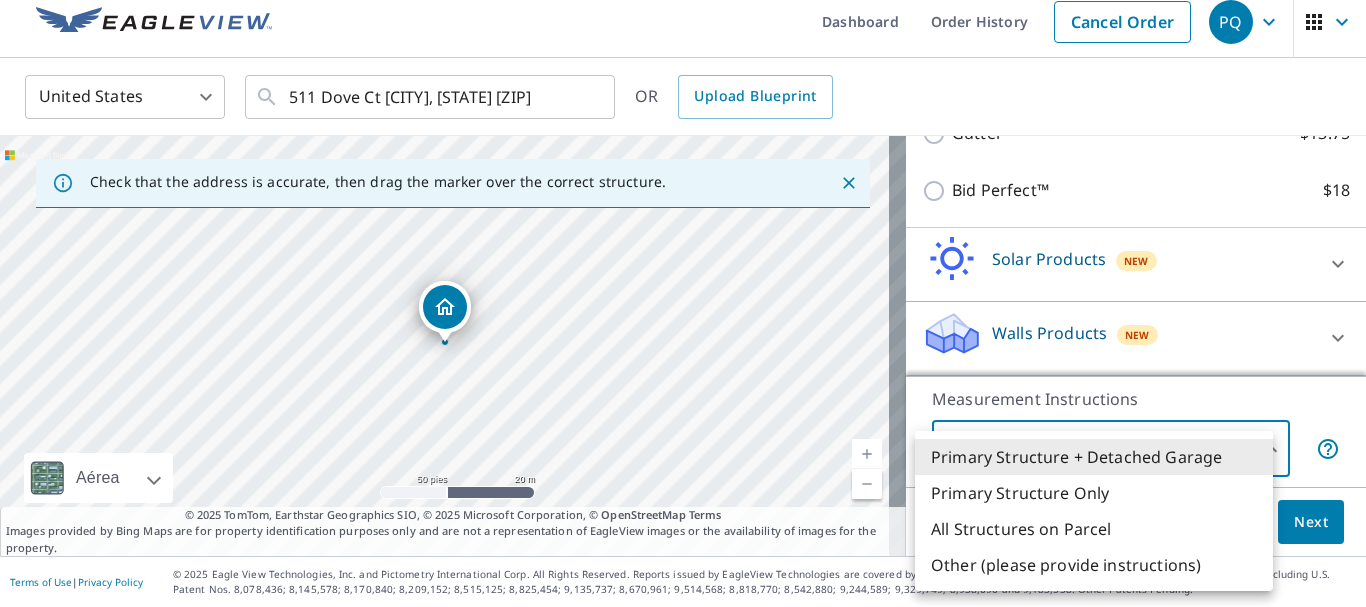 click on "All Structures on Parcel" at bounding box center [1094, 529] 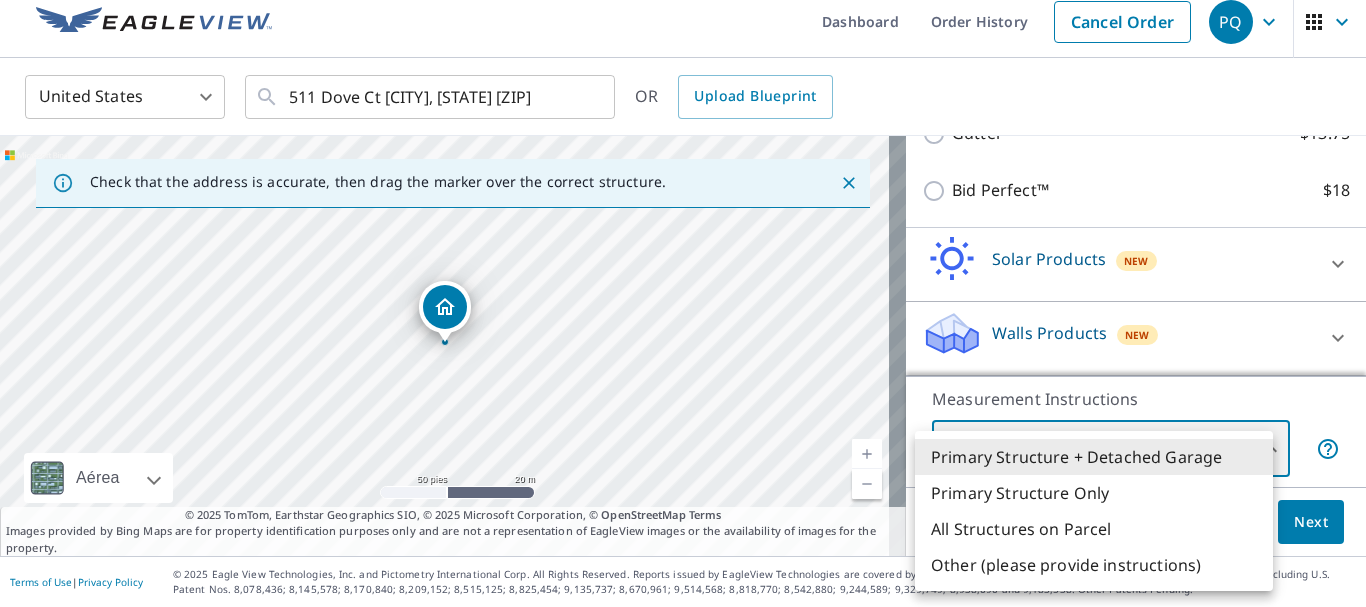 type on "3" 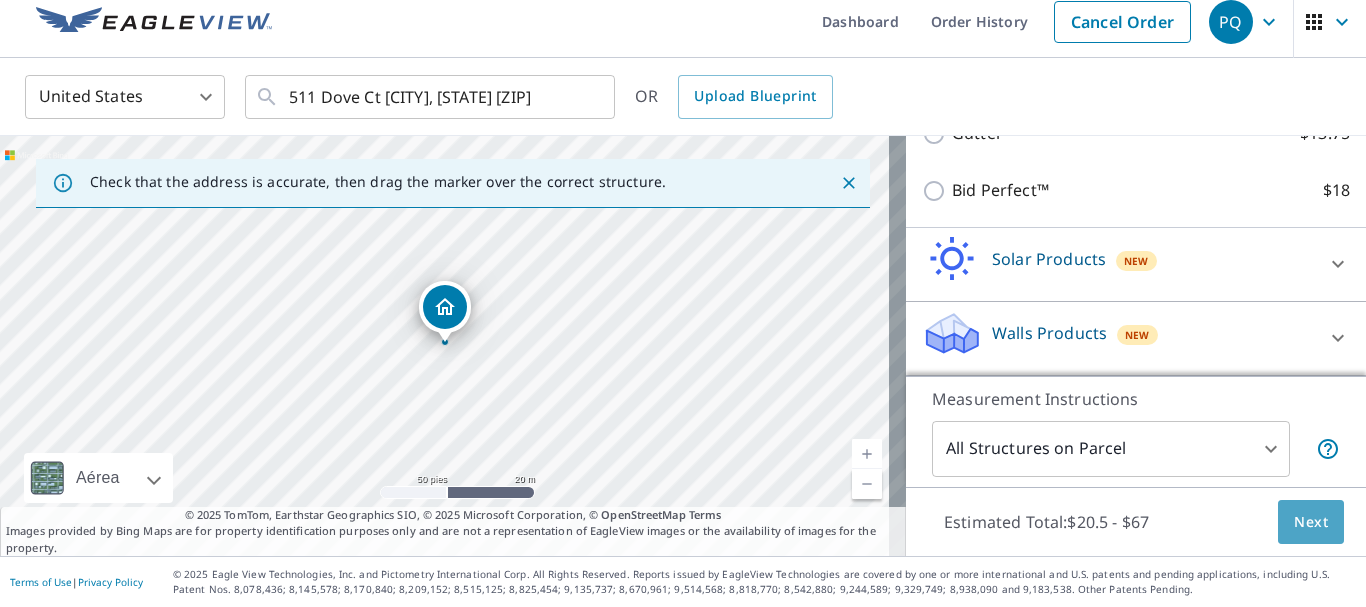 click on "Next" at bounding box center (1311, 522) 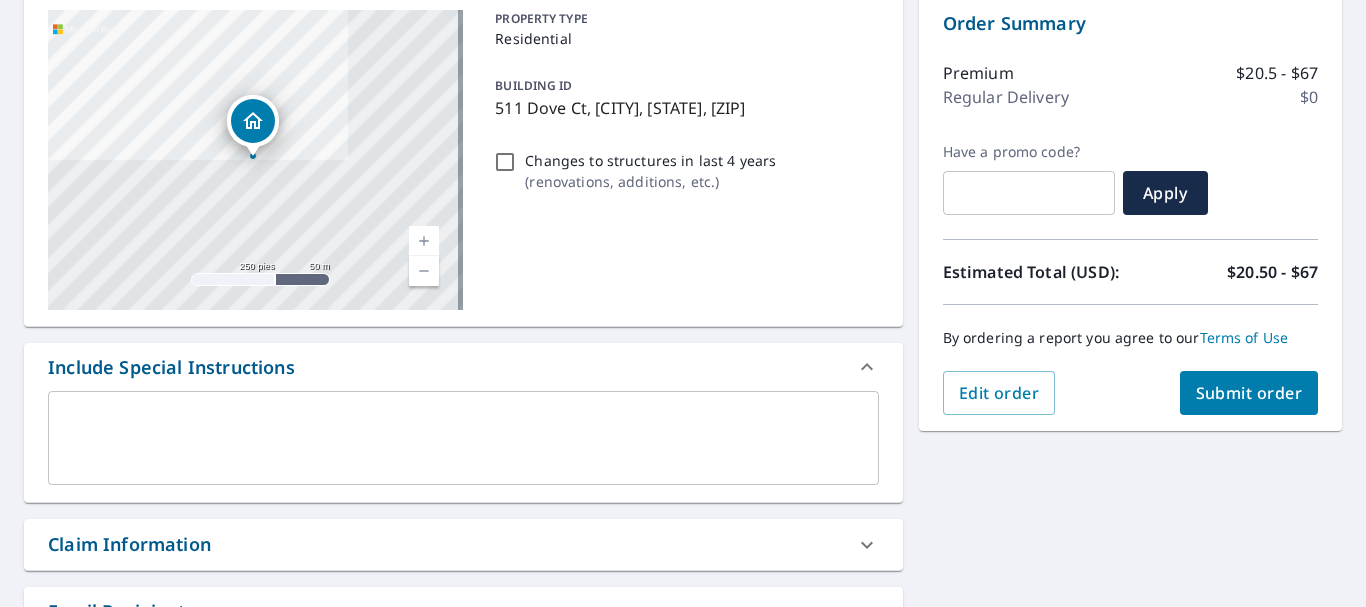 scroll, scrollTop: 215, scrollLeft: 0, axis: vertical 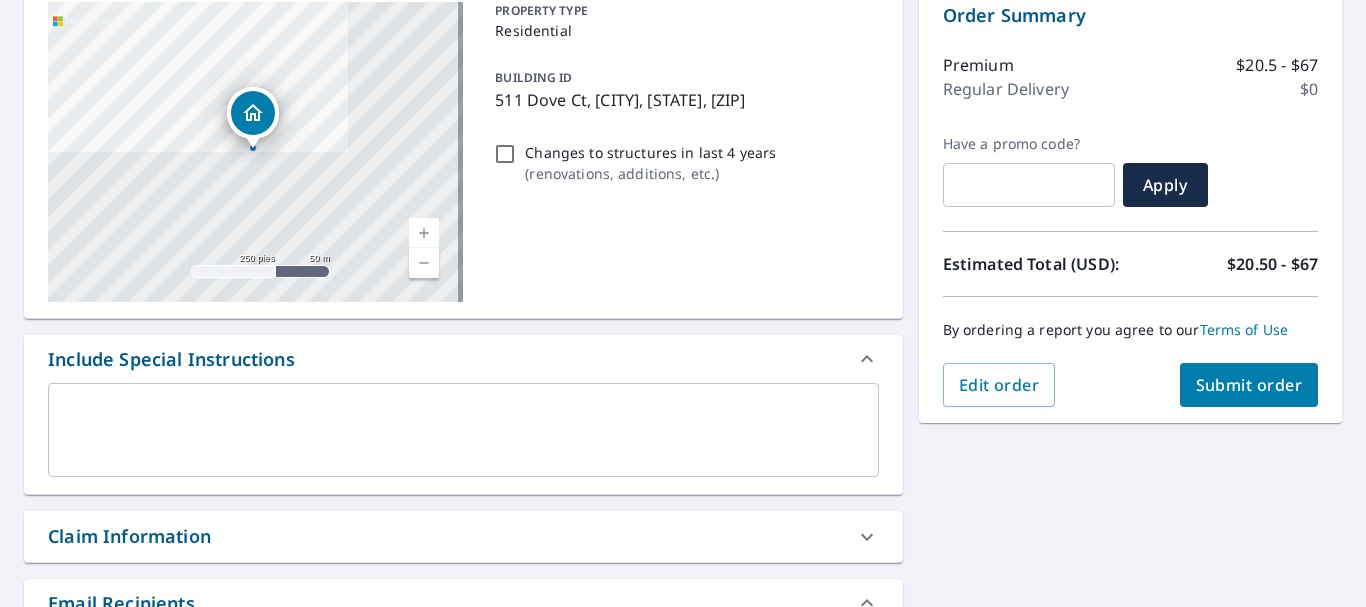 click on "Submit order" at bounding box center [1249, 385] 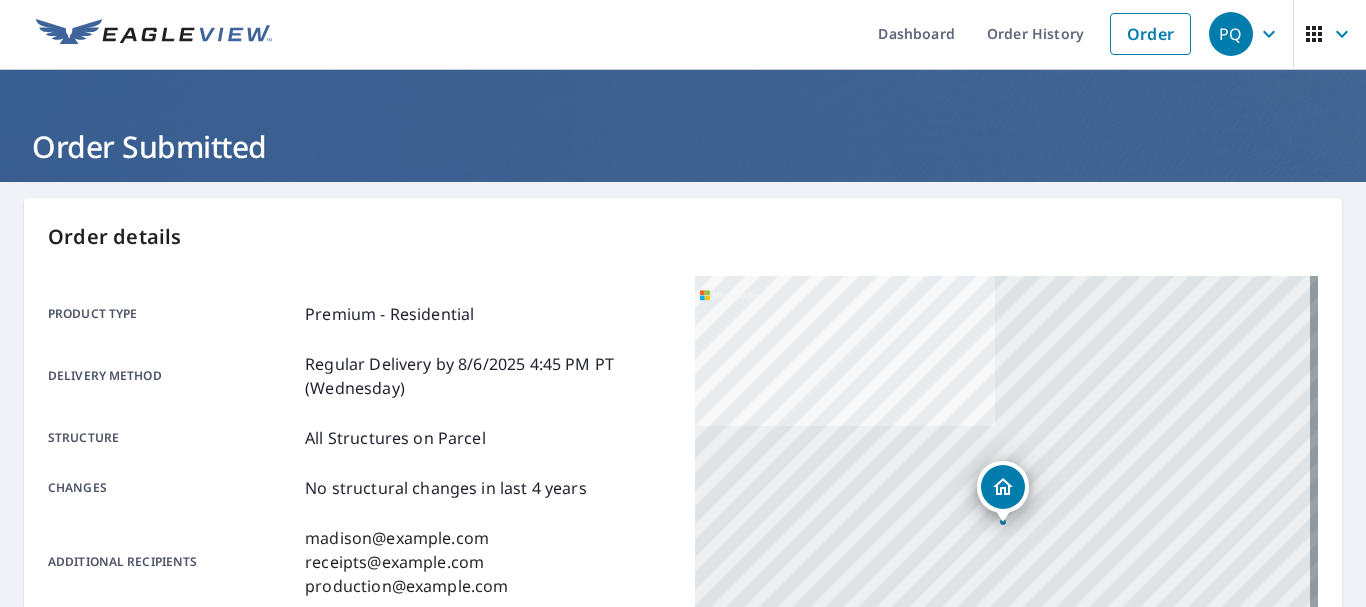 scroll, scrollTop: 0, scrollLeft: 0, axis: both 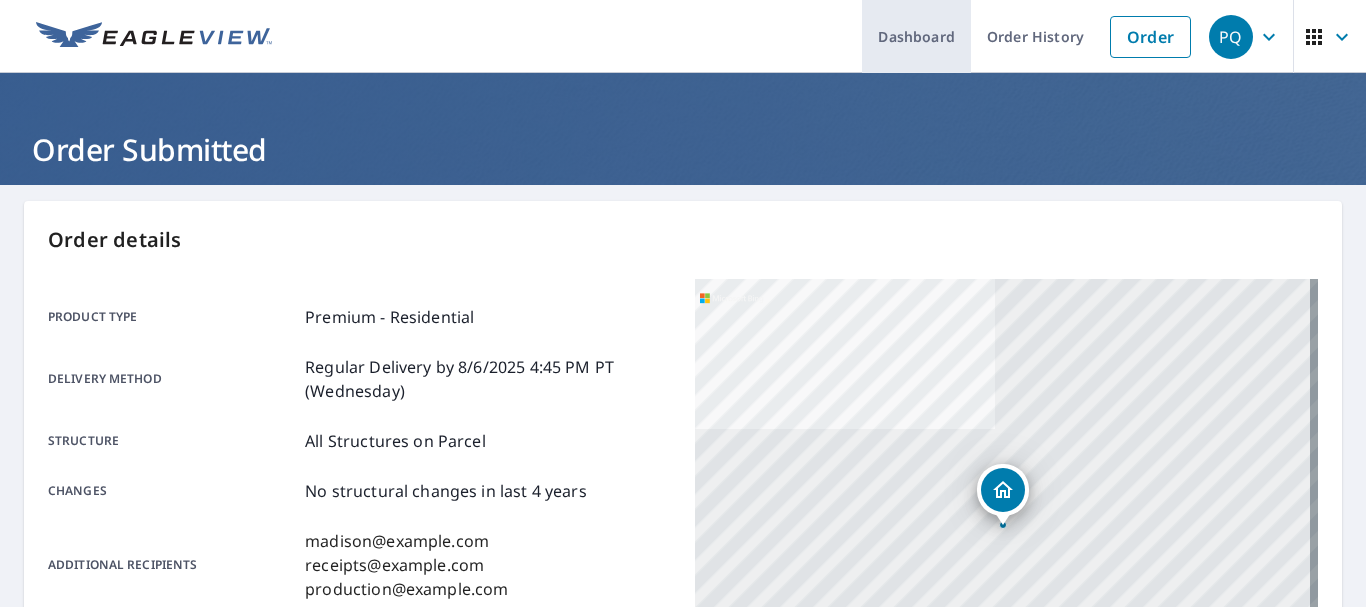 click on "Dashboard" at bounding box center [916, 36] 